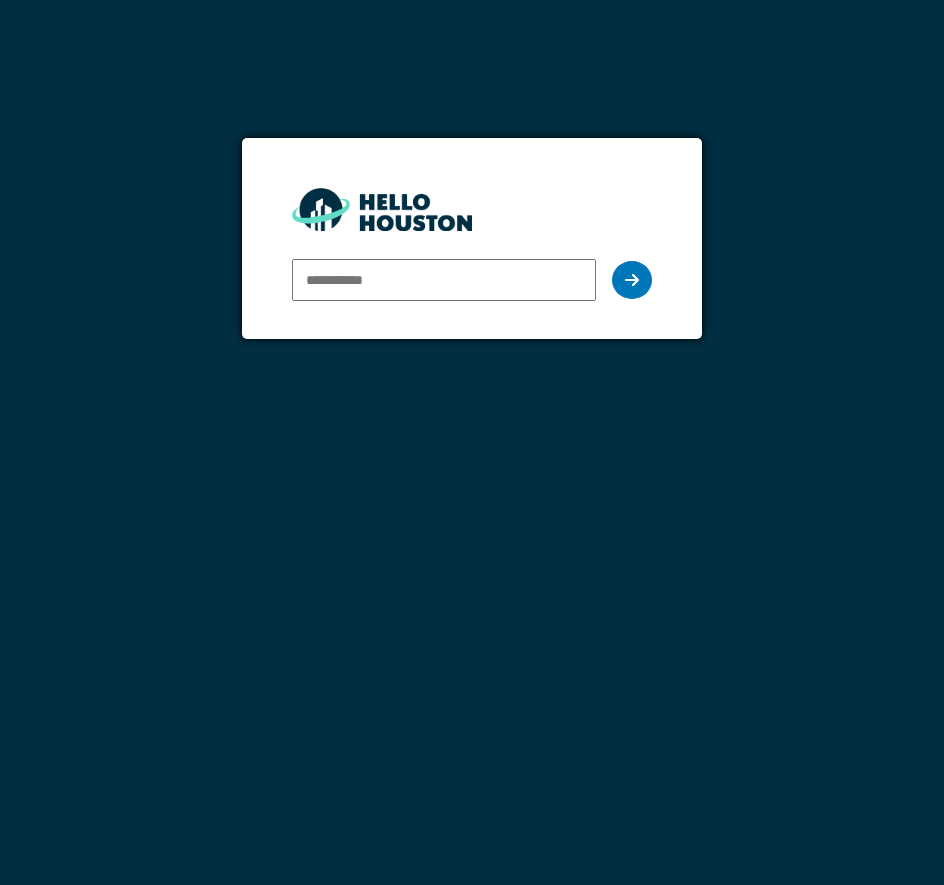 scroll, scrollTop: 0, scrollLeft: 0, axis: both 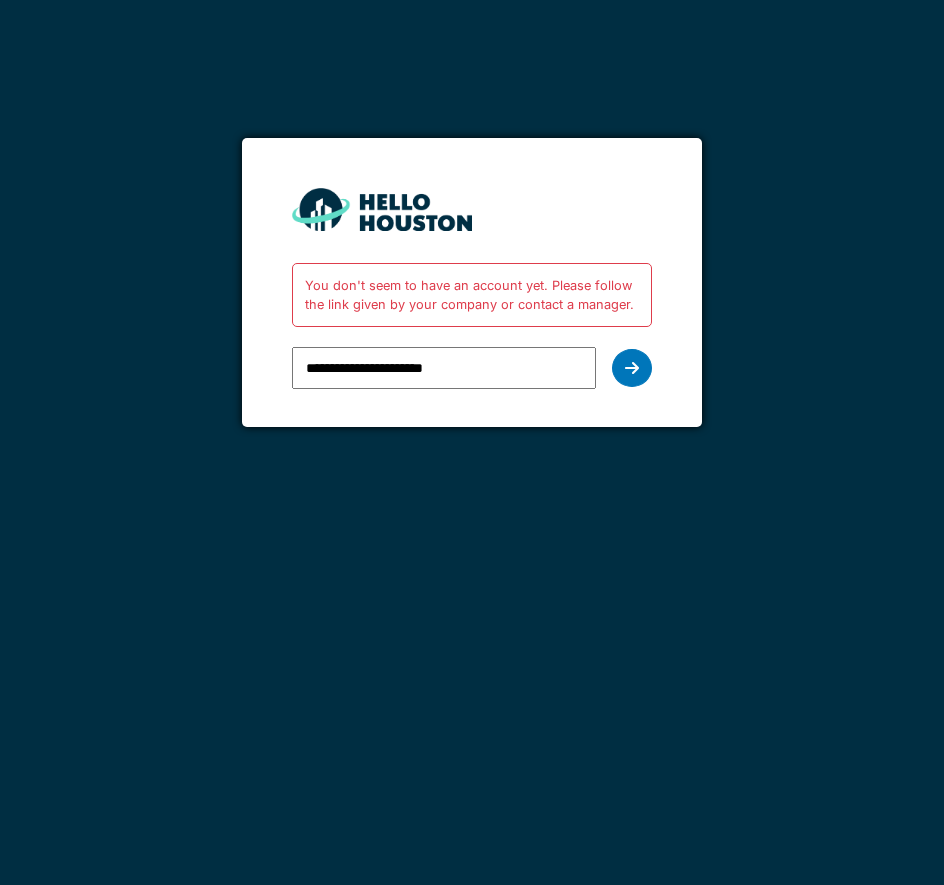 type on "**********" 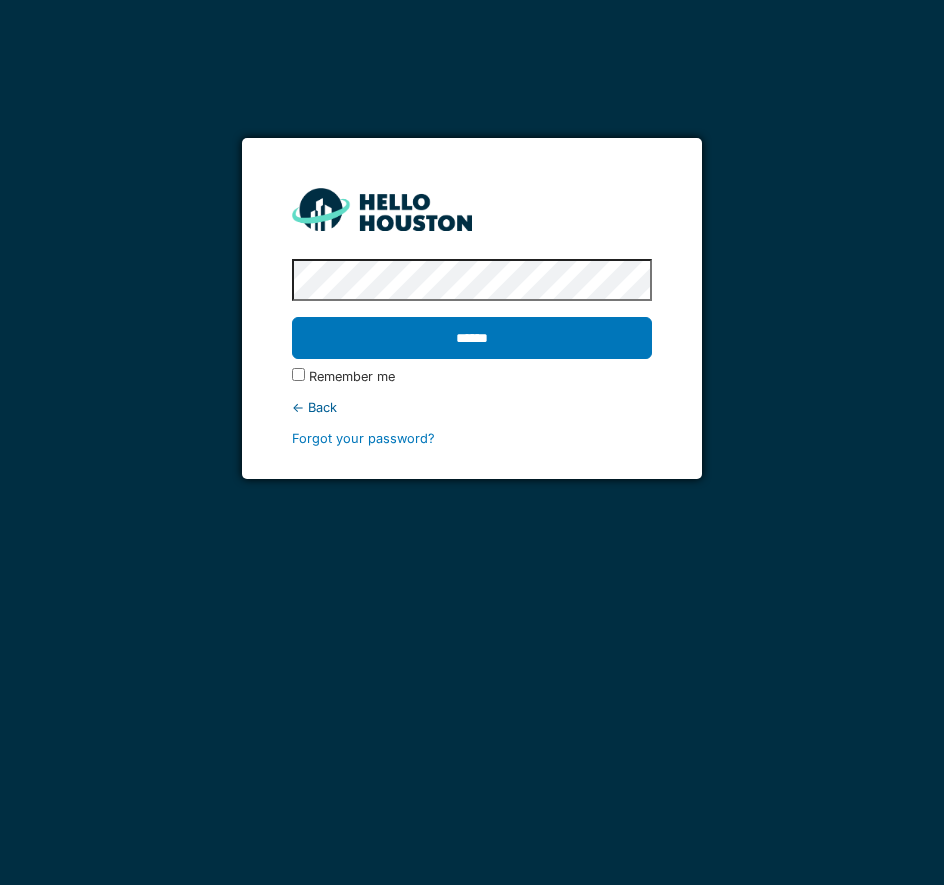 click on "******" at bounding box center (471, 338) 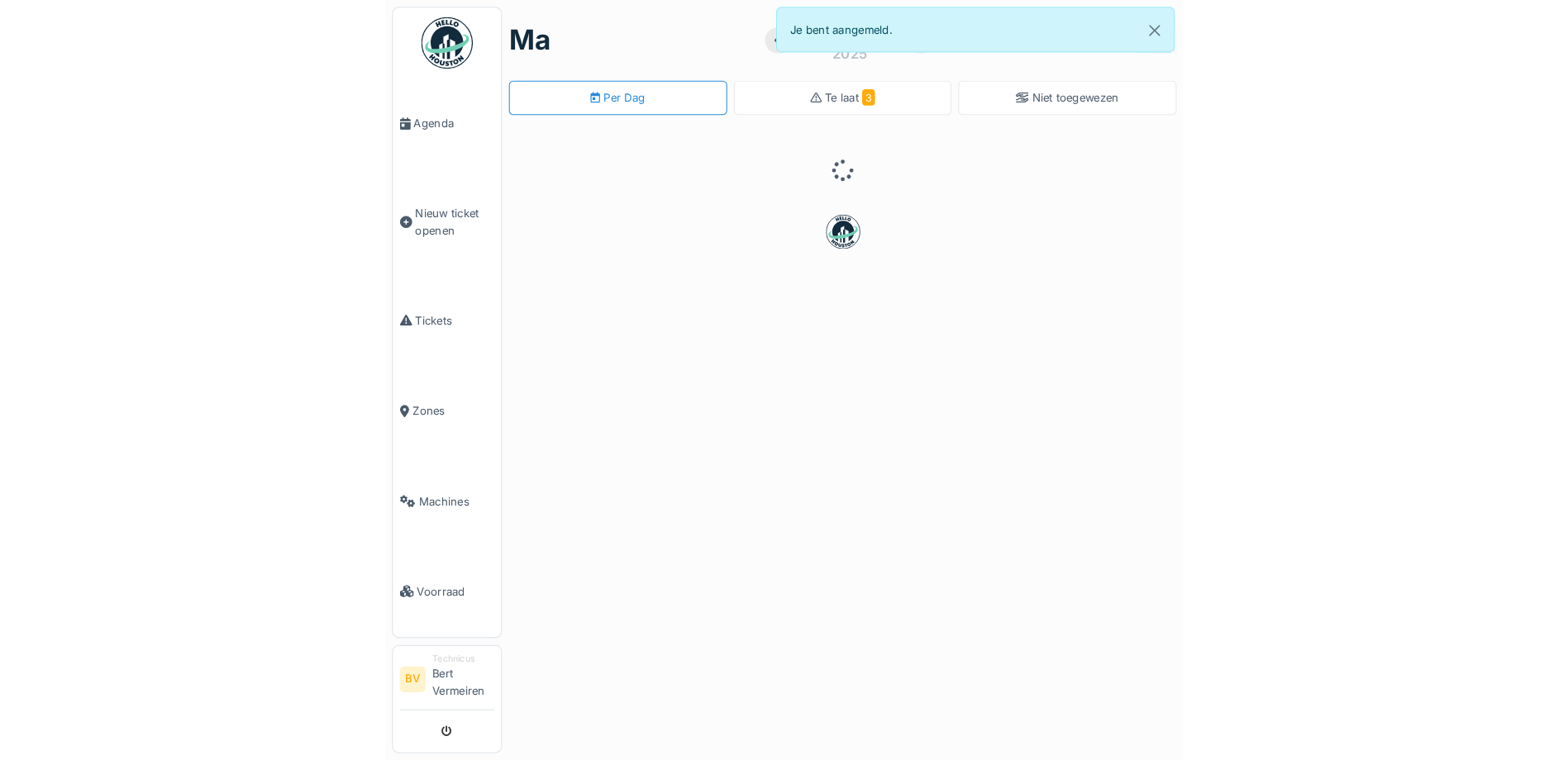 scroll, scrollTop: 0, scrollLeft: 0, axis: both 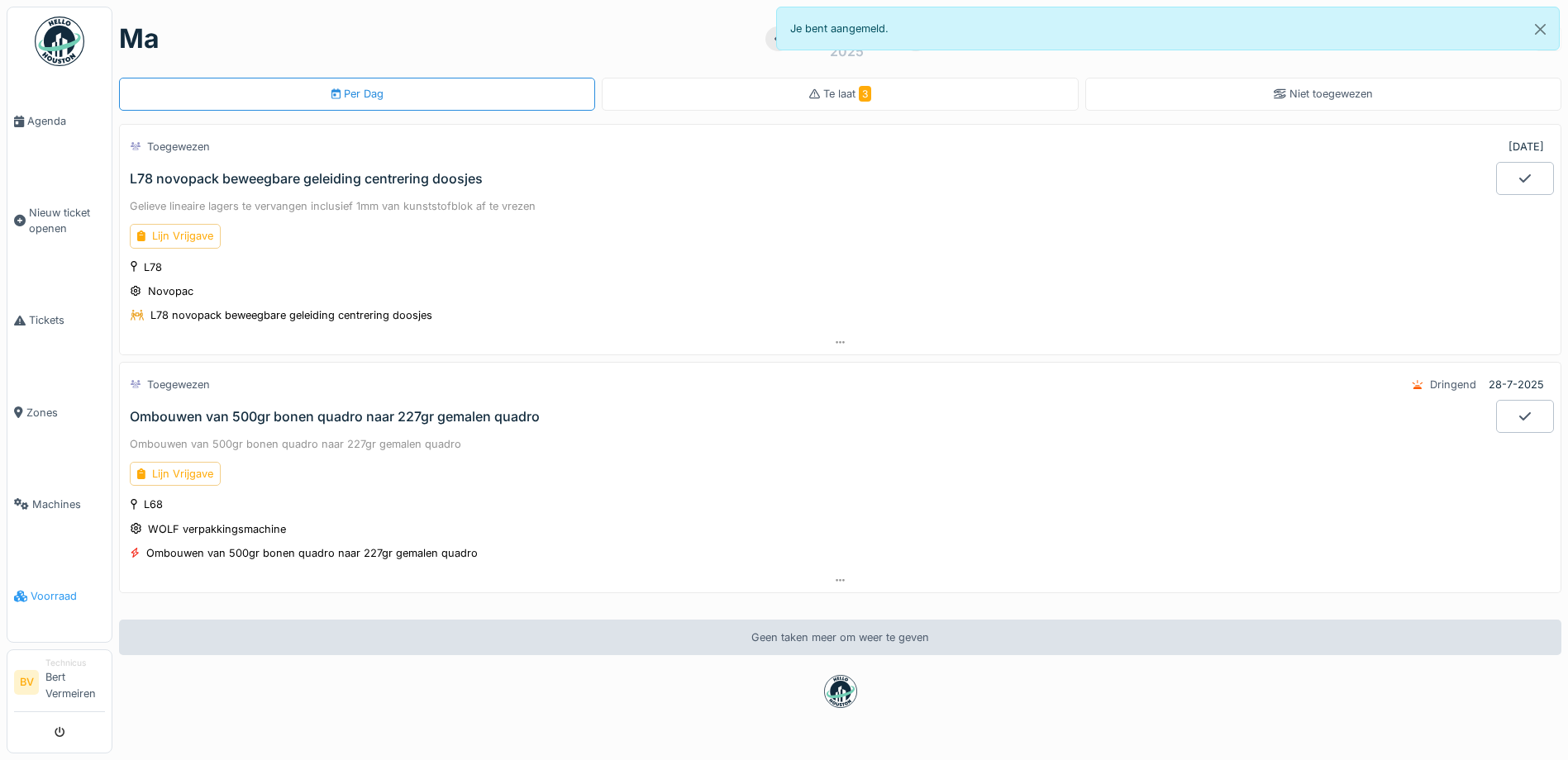 click on "Voorraad" at bounding box center (68, 596) 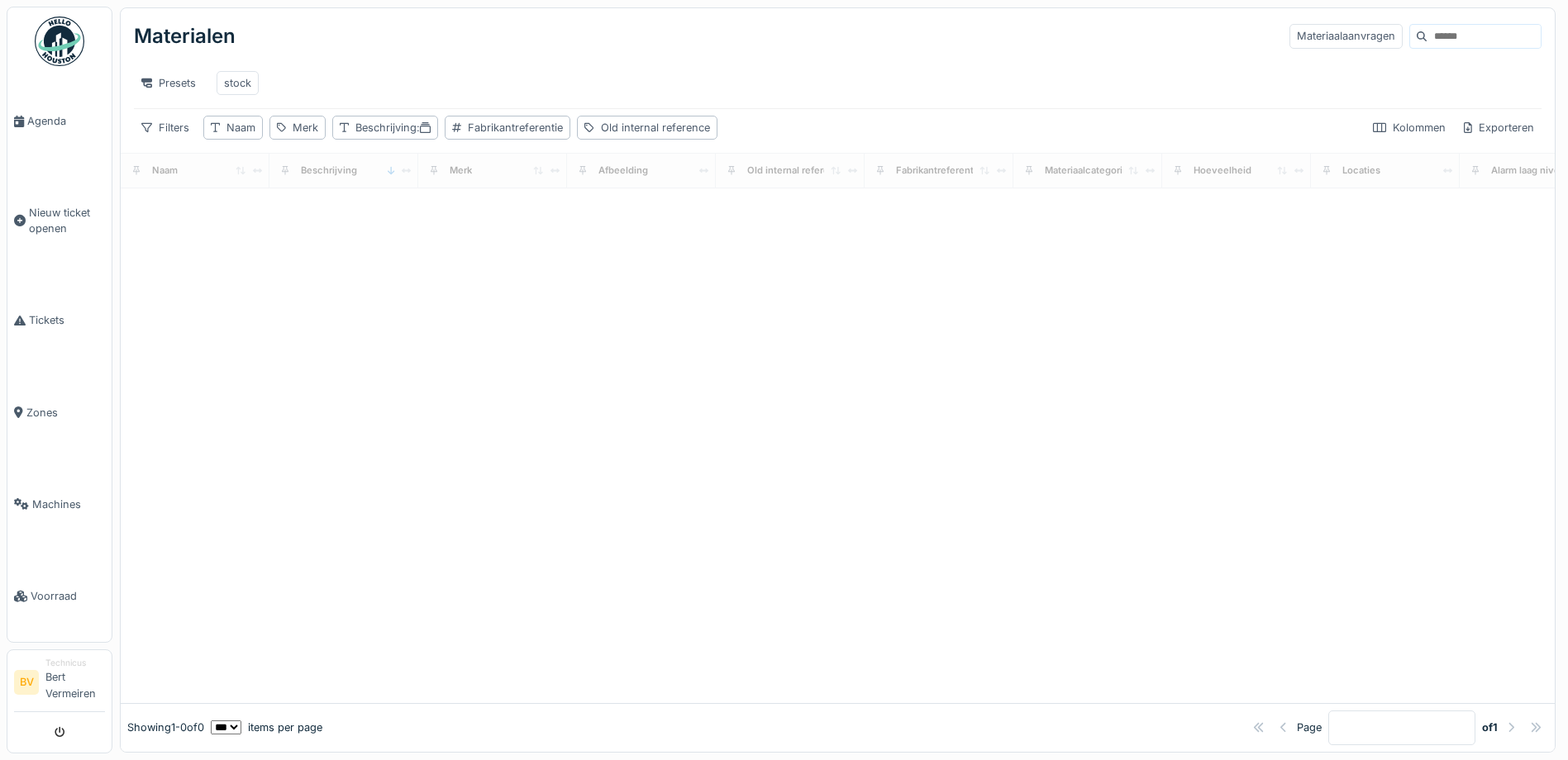 scroll, scrollTop: 0, scrollLeft: 0, axis: both 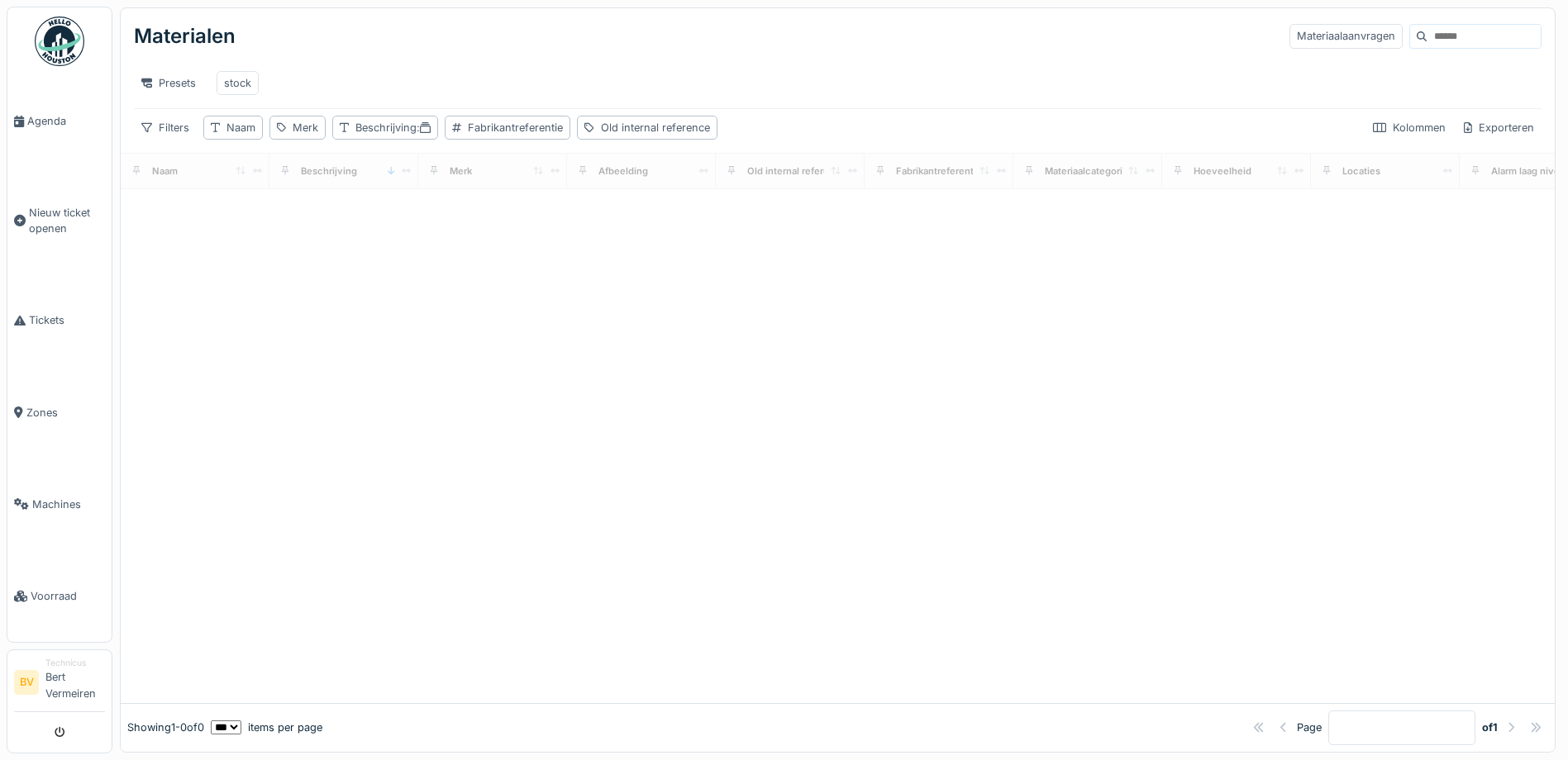click at bounding box center (1484, 36) 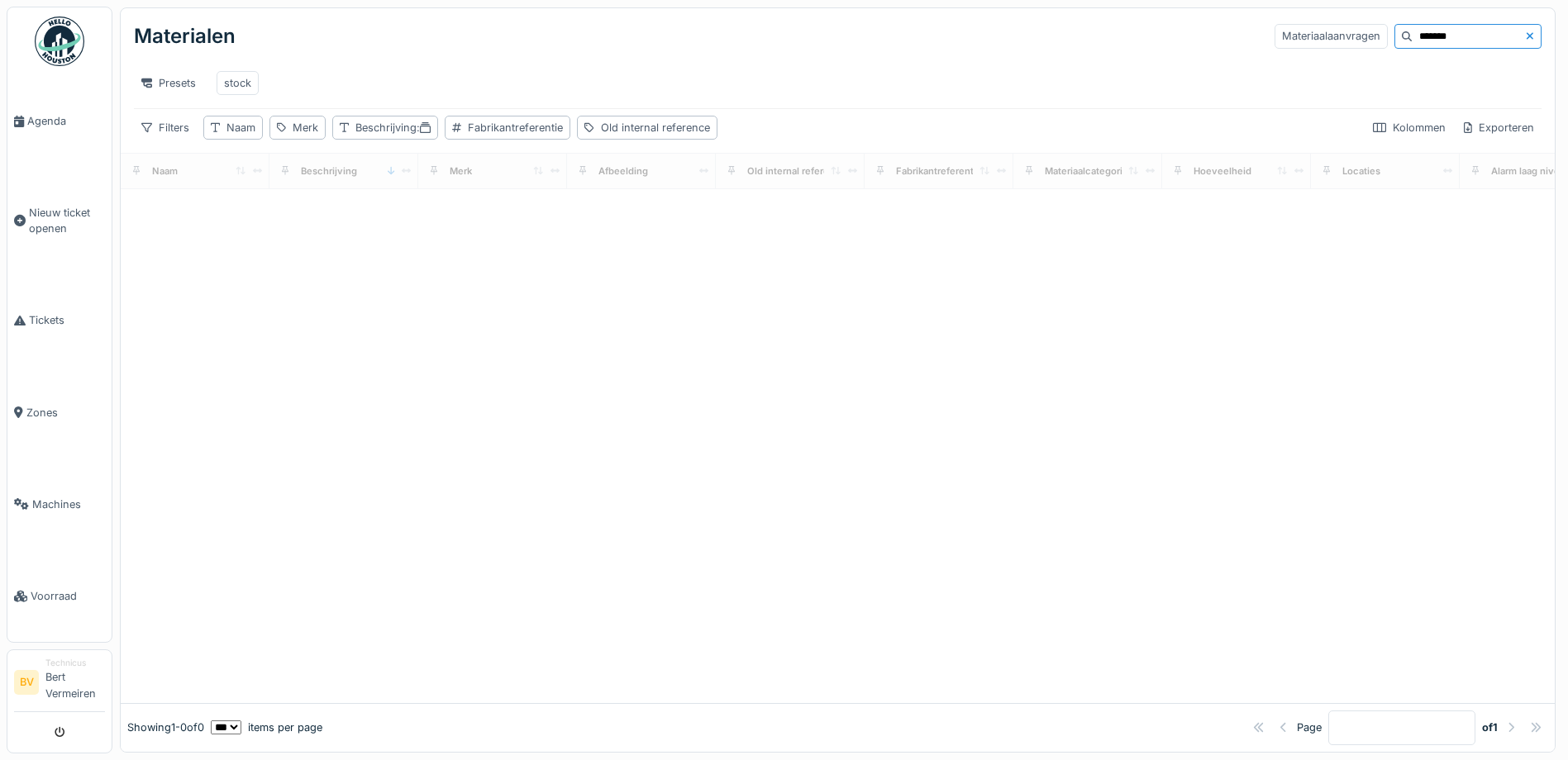 type on "*******" 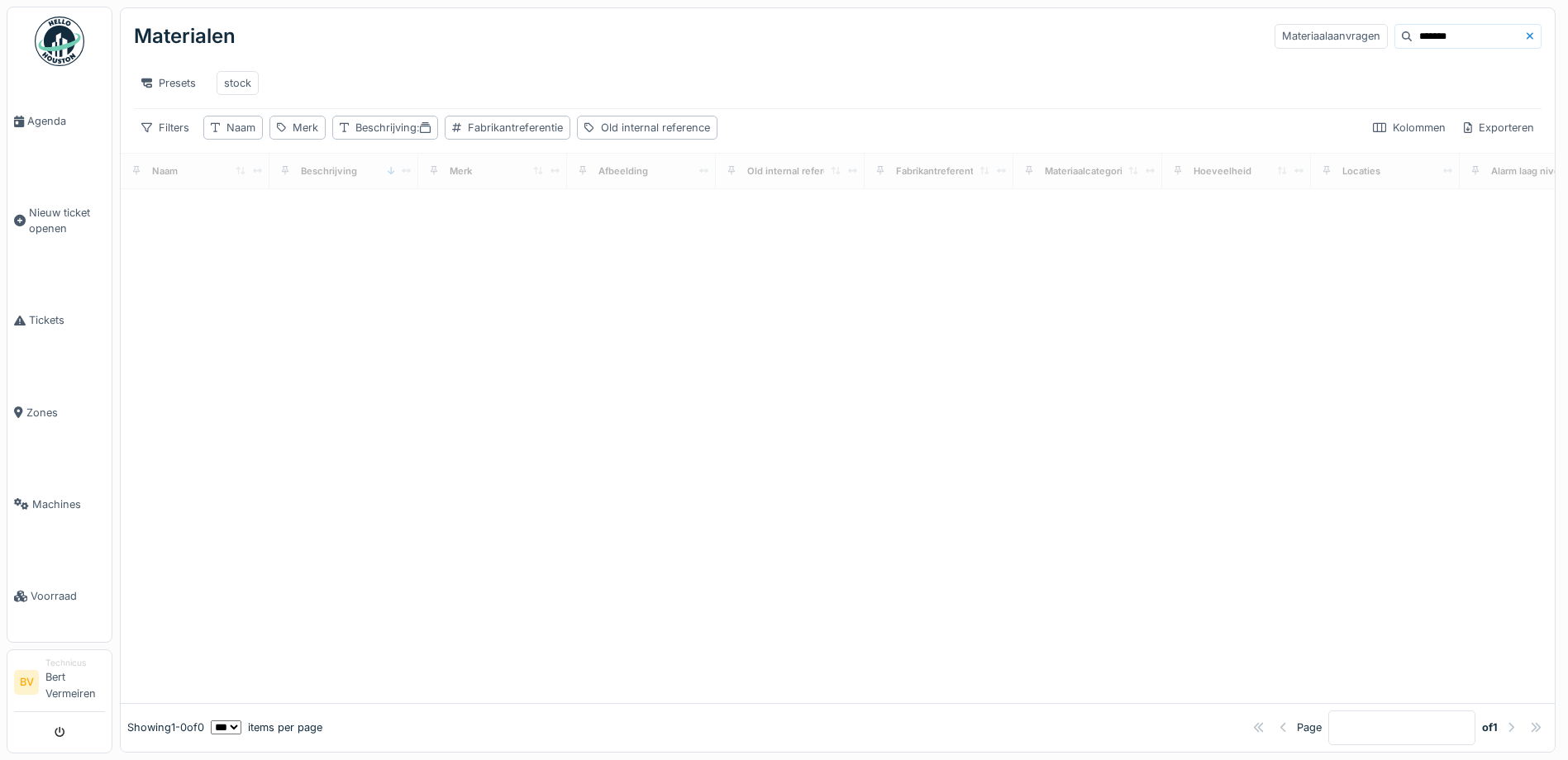 click 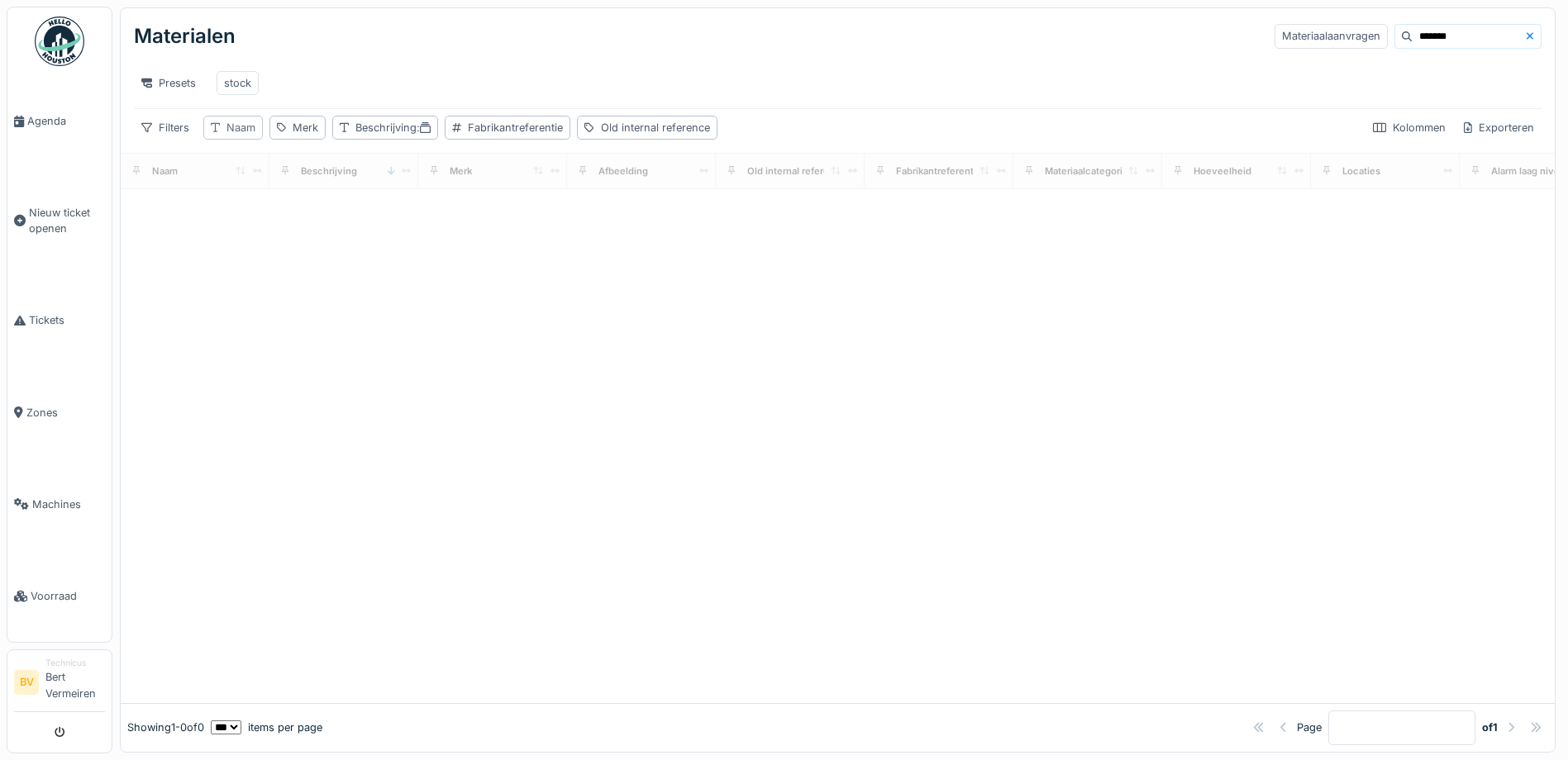 click on "Naam" at bounding box center (241, 127) 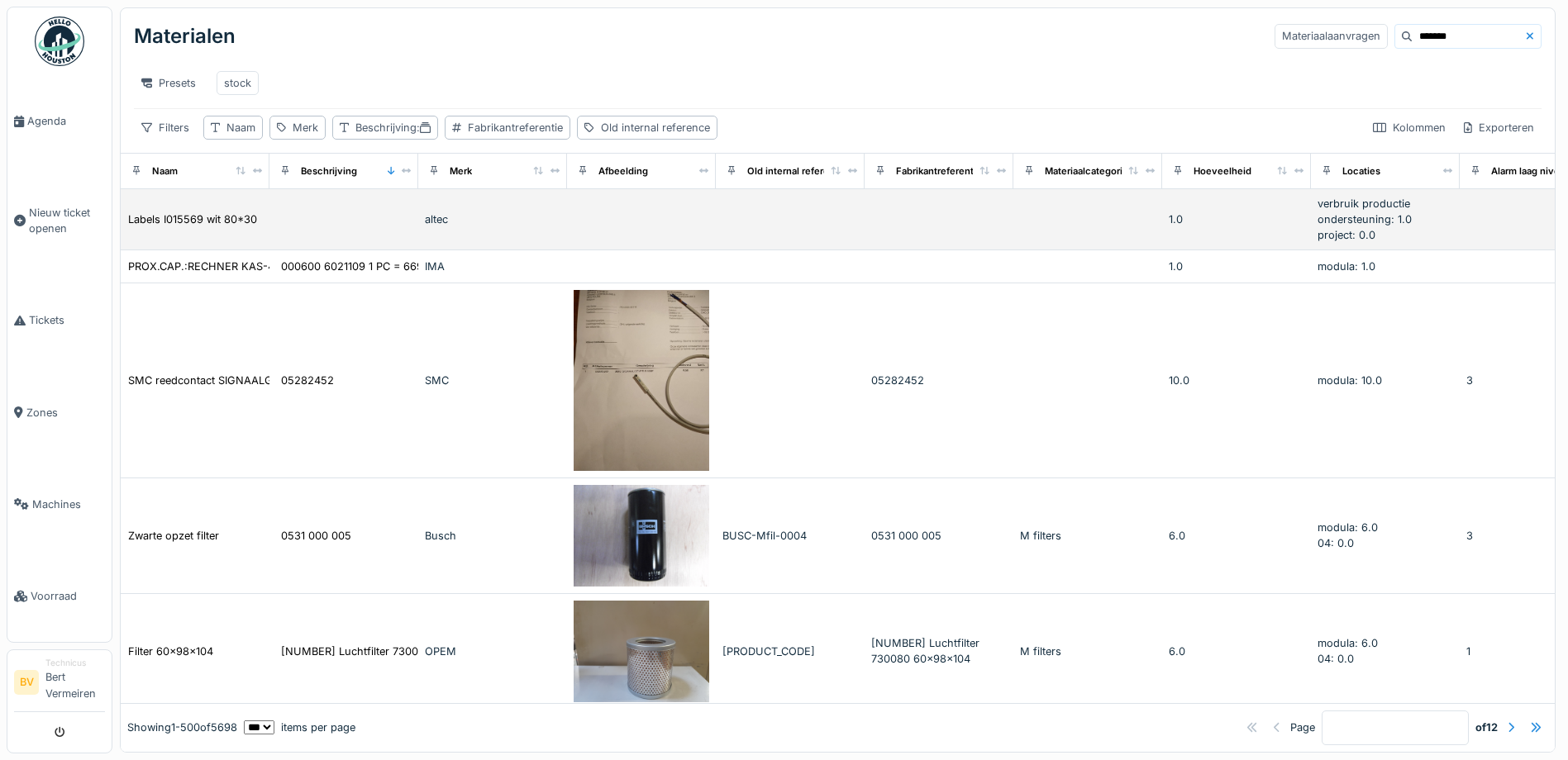 click at bounding box center [790, 220] 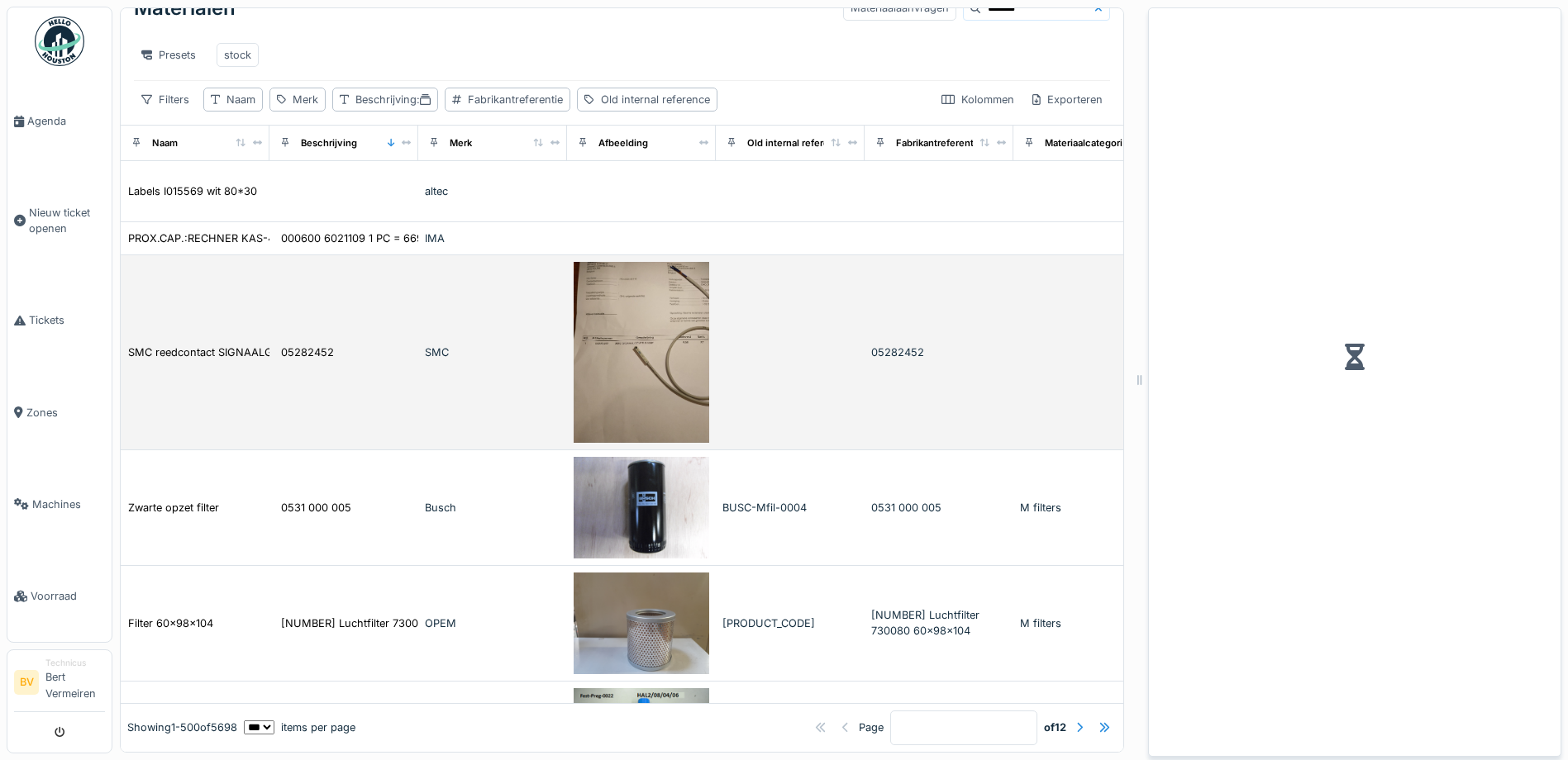 scroll, scrollTop: 0, scrollLeft: 0, axis: both 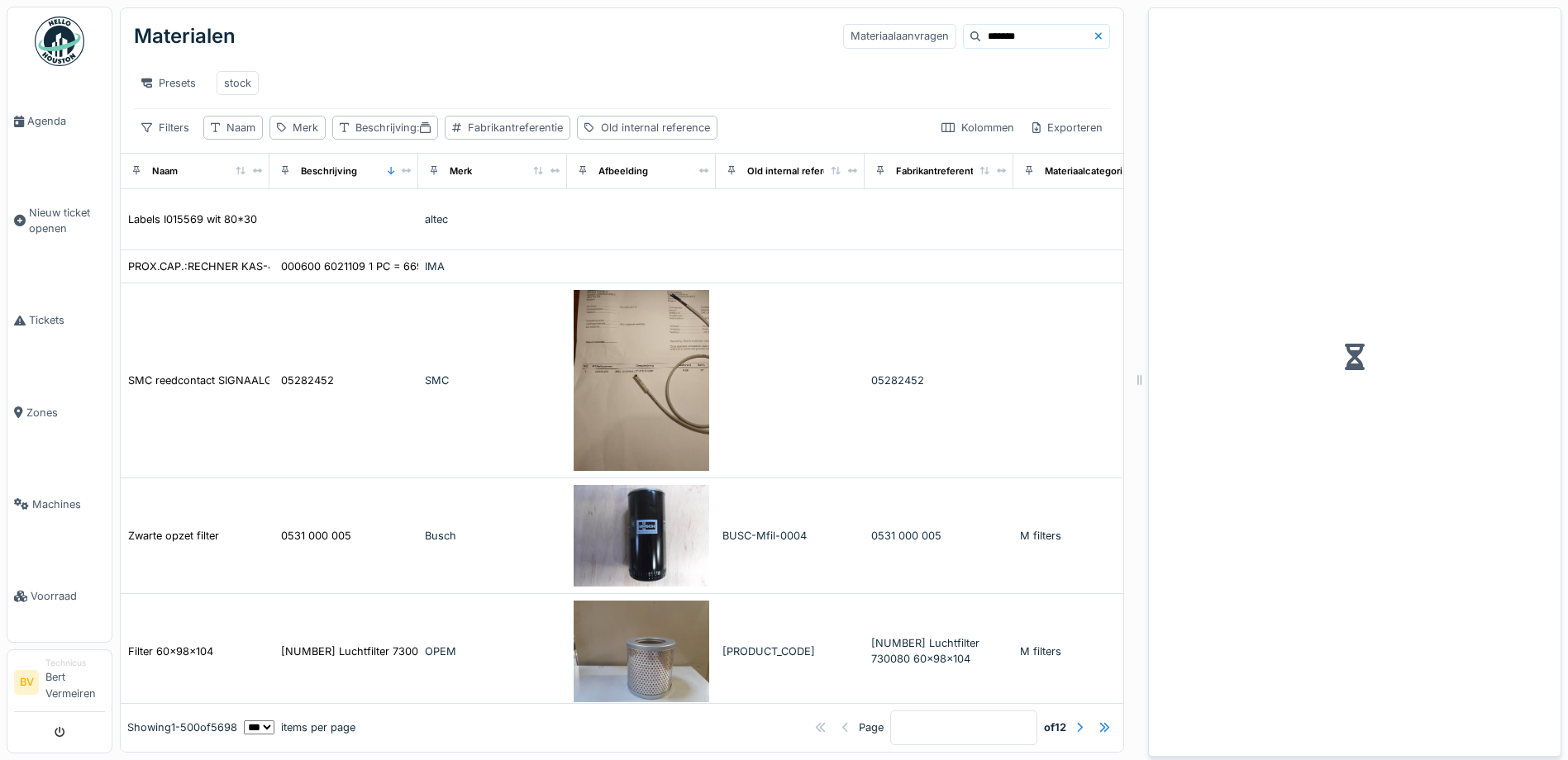 click at bounding box center [1102, 36] 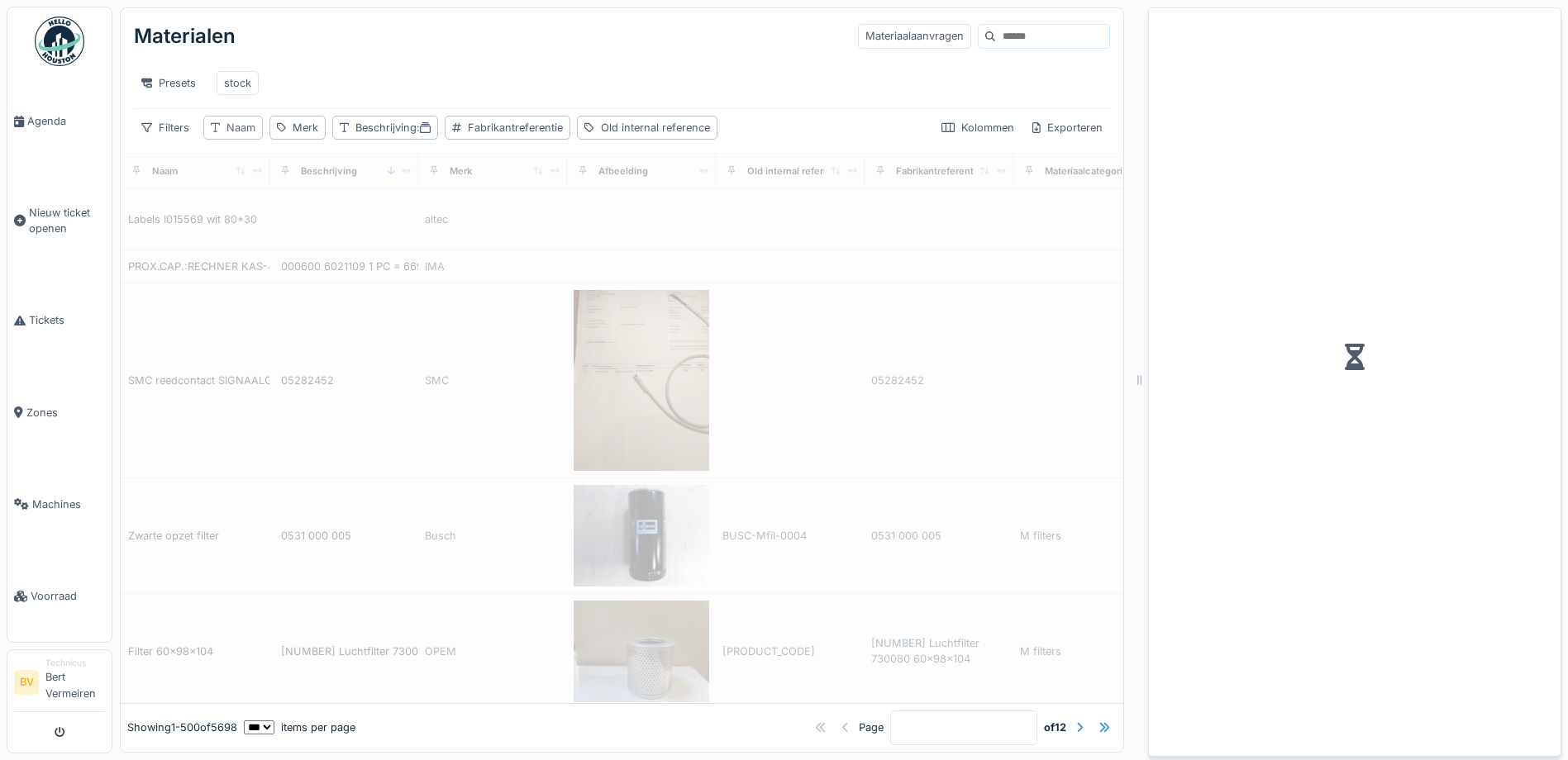 click on "Naam" at bounding box center (241, 127) 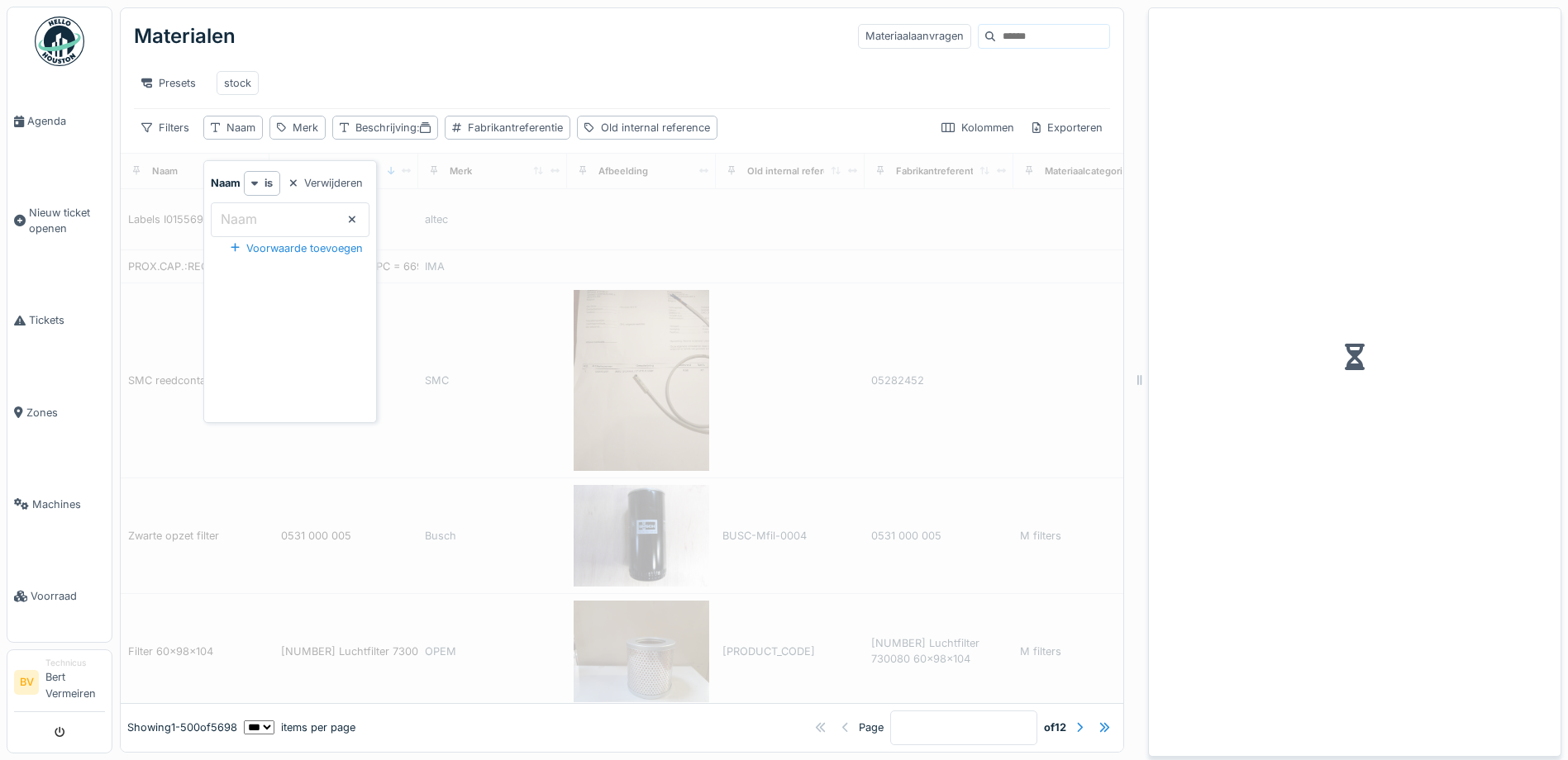 click on "Naam" at bounding box center (290, 220) 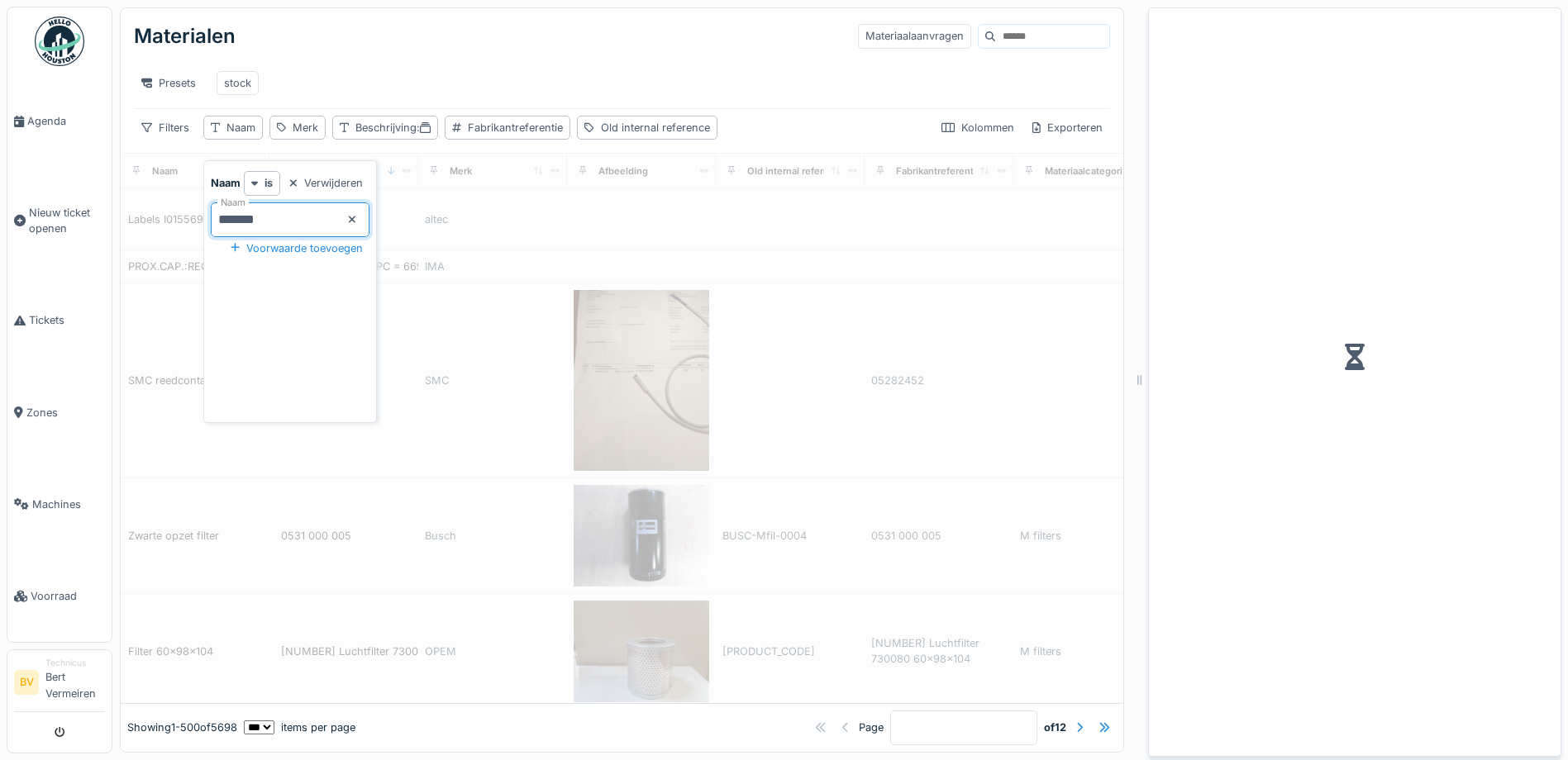 type on "*******" 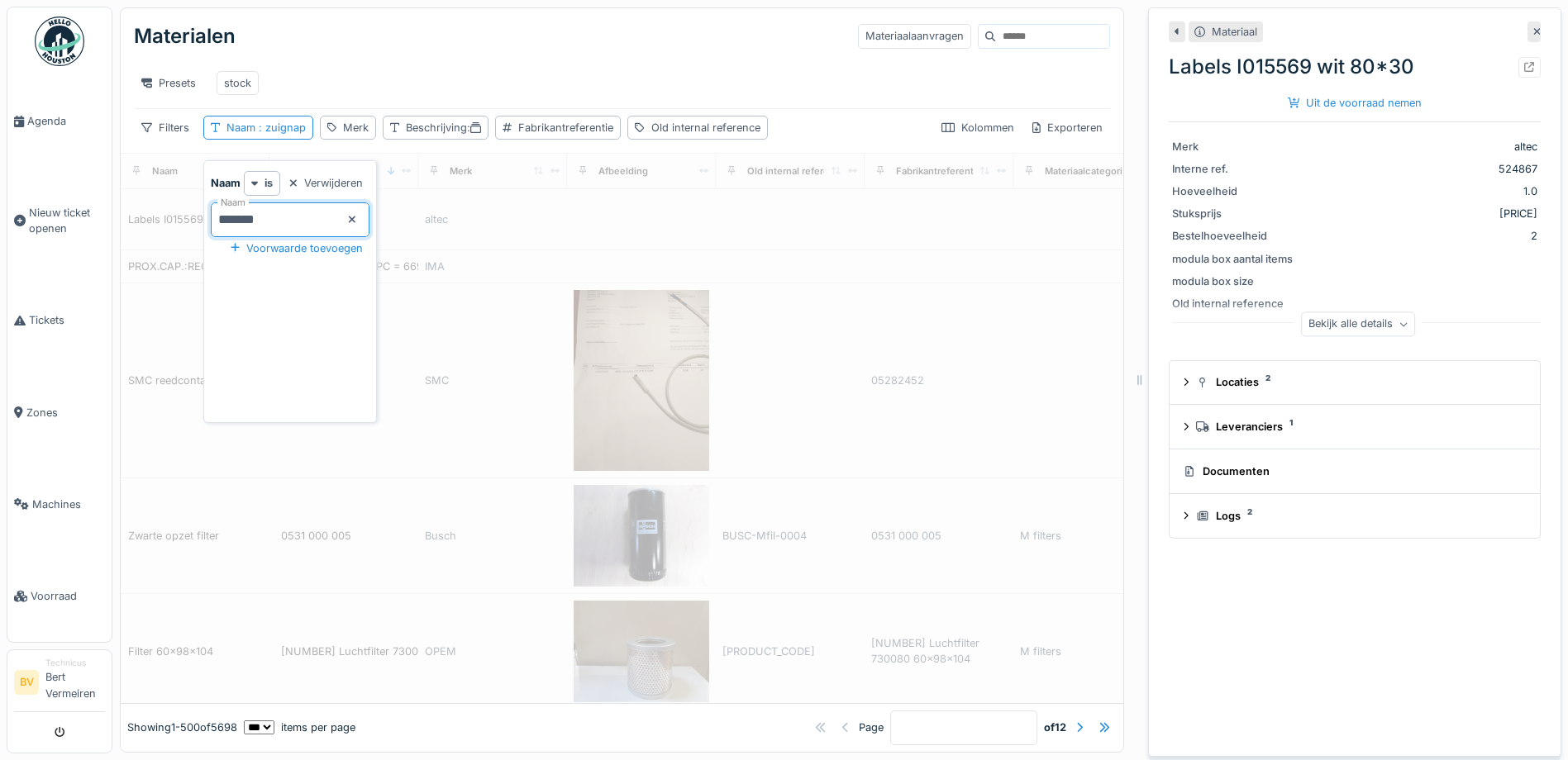 click on "*******" at bounding box center [290, 220] 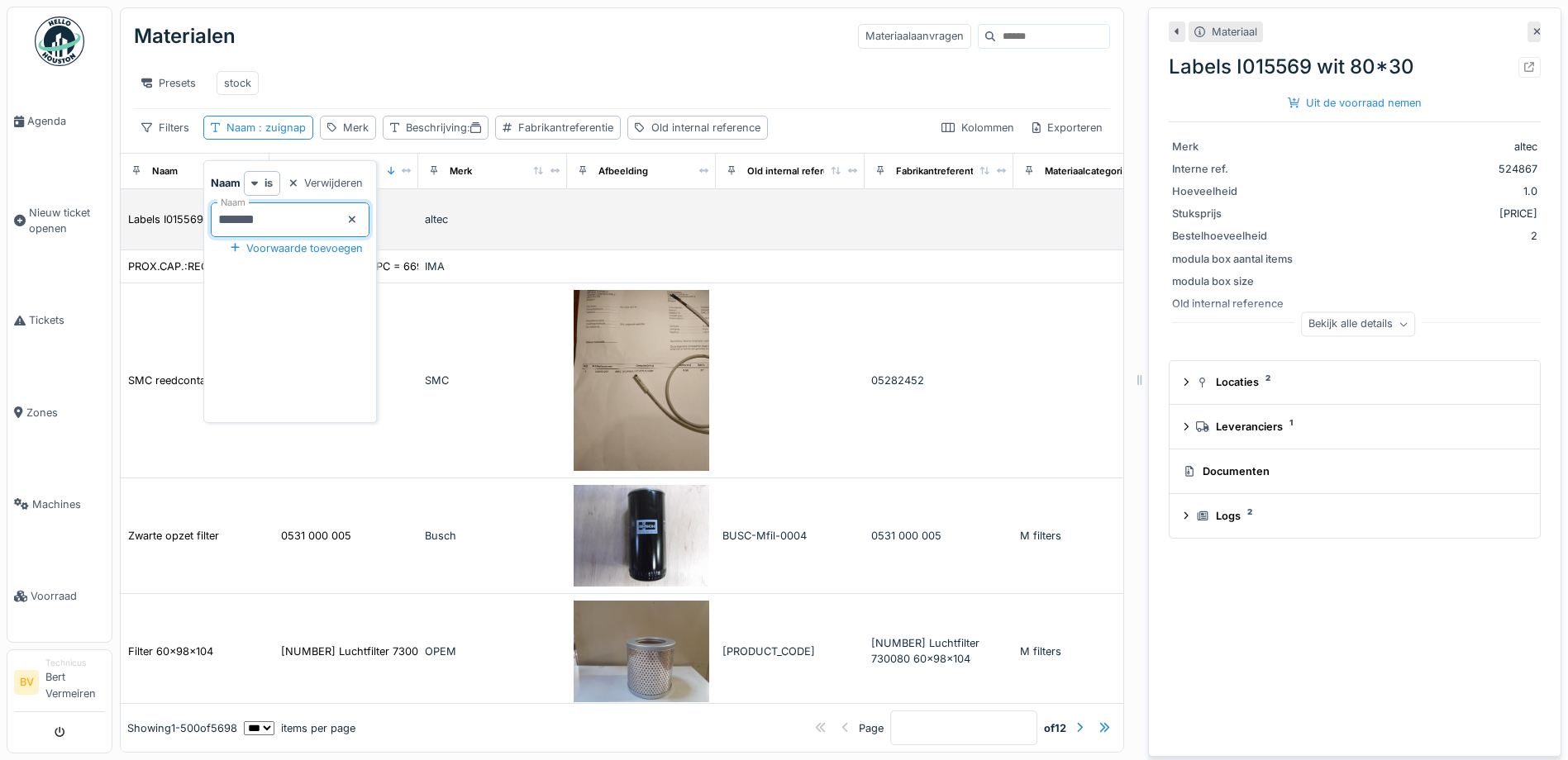 click at bounding box center [790, 220] 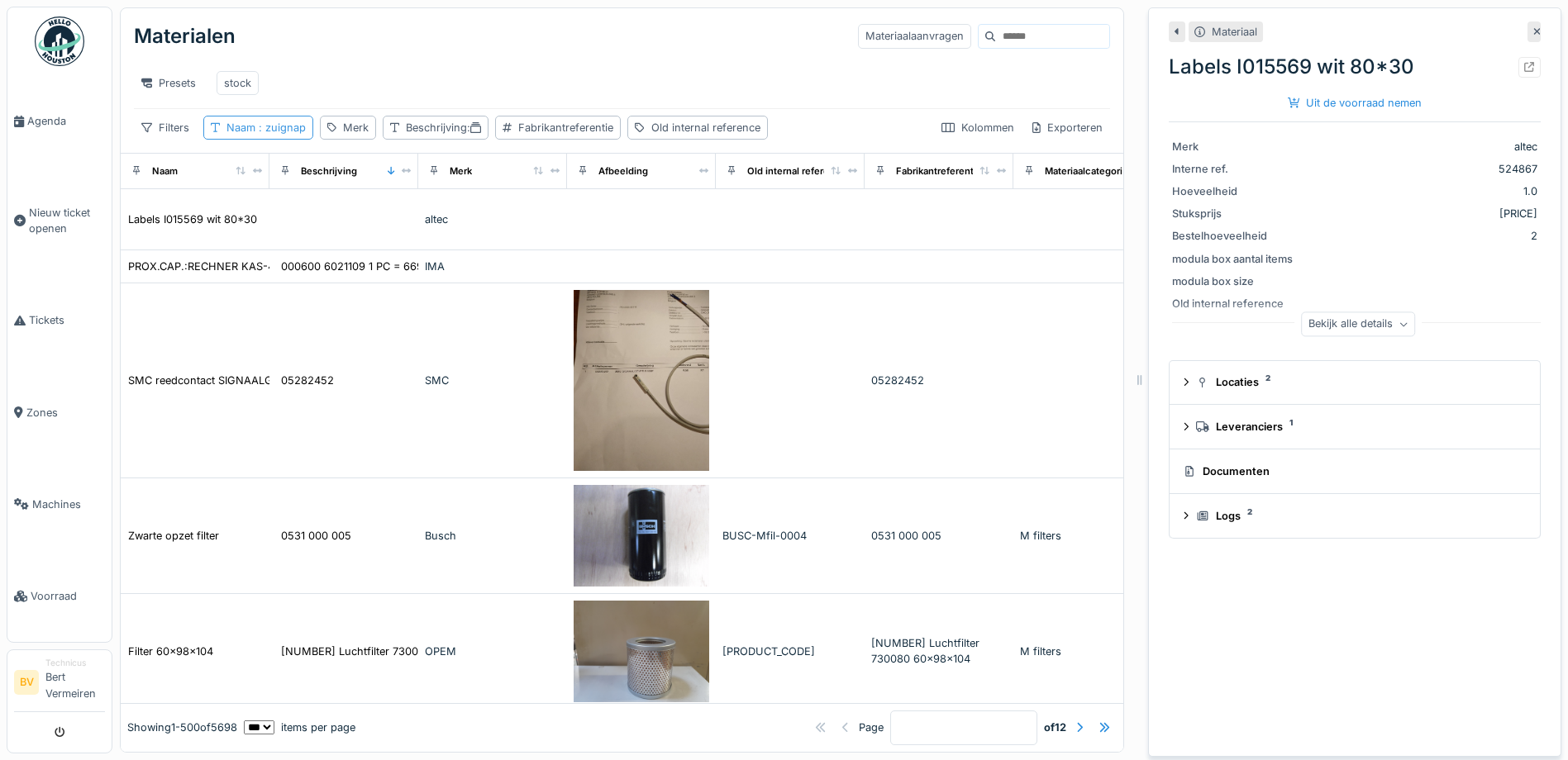 click on ":   zuignap" at bounding box center (280, 127) 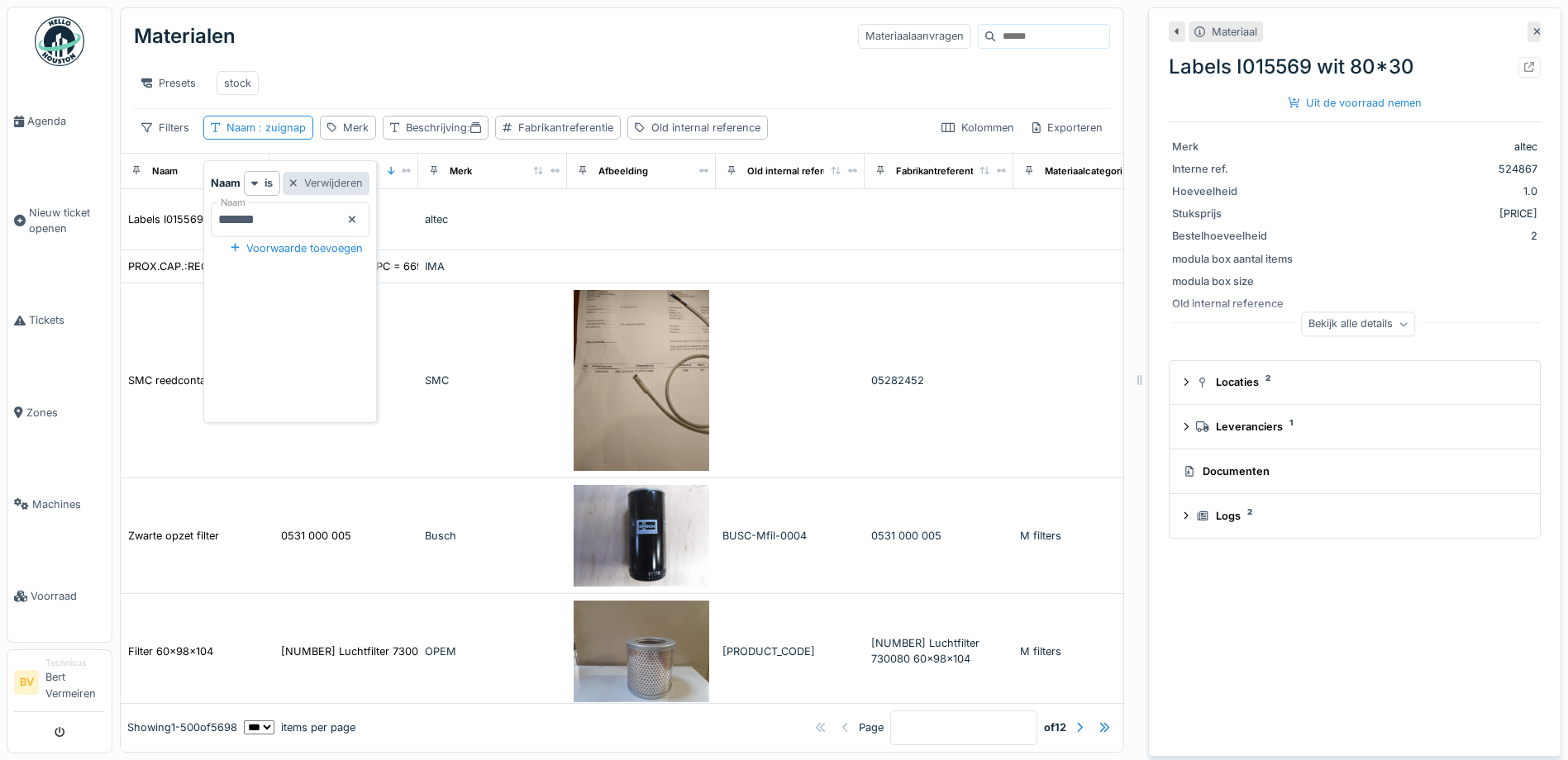click at bounding box center [293, 183] 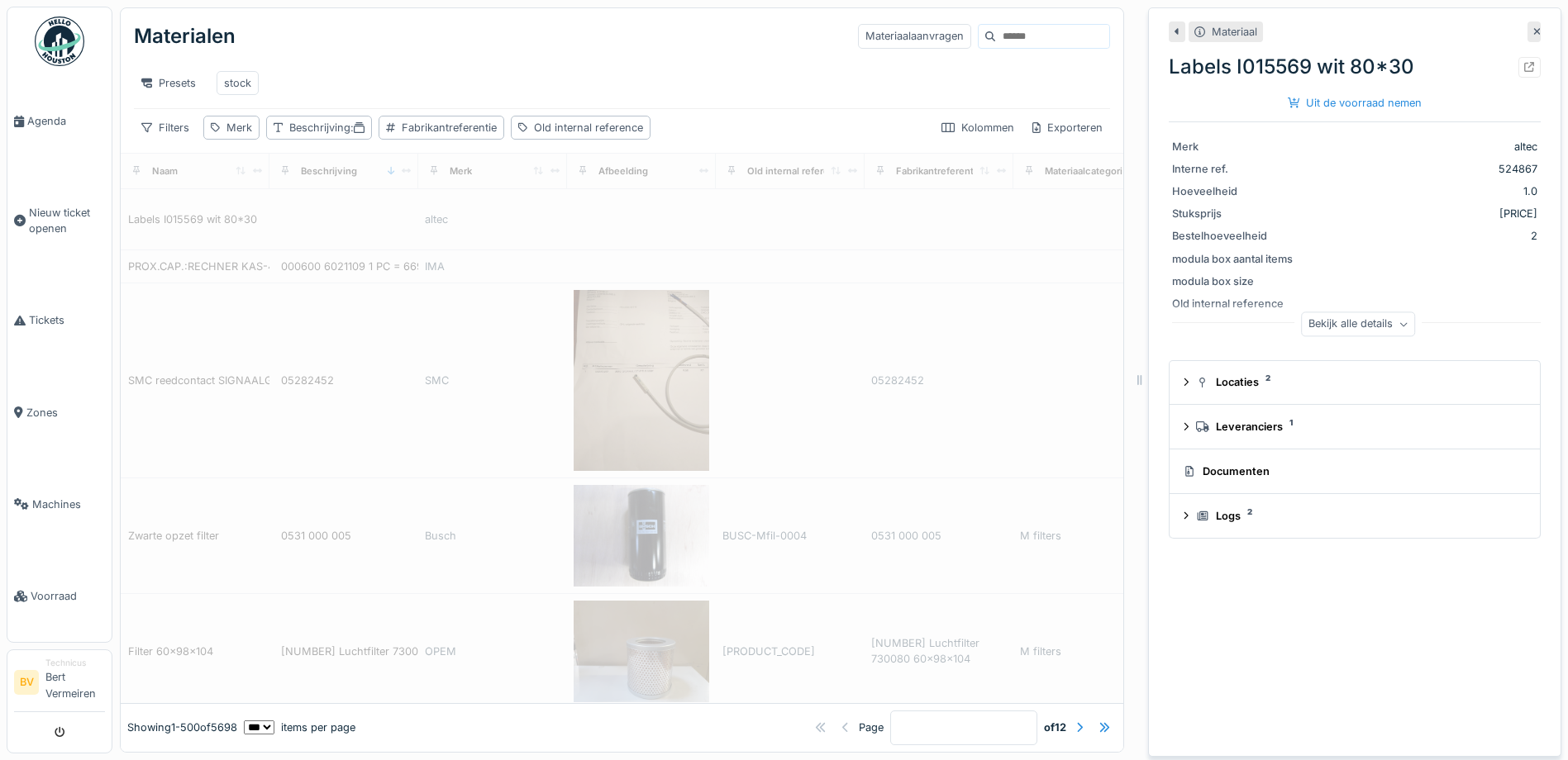 click at bounding box center (1534, 31) 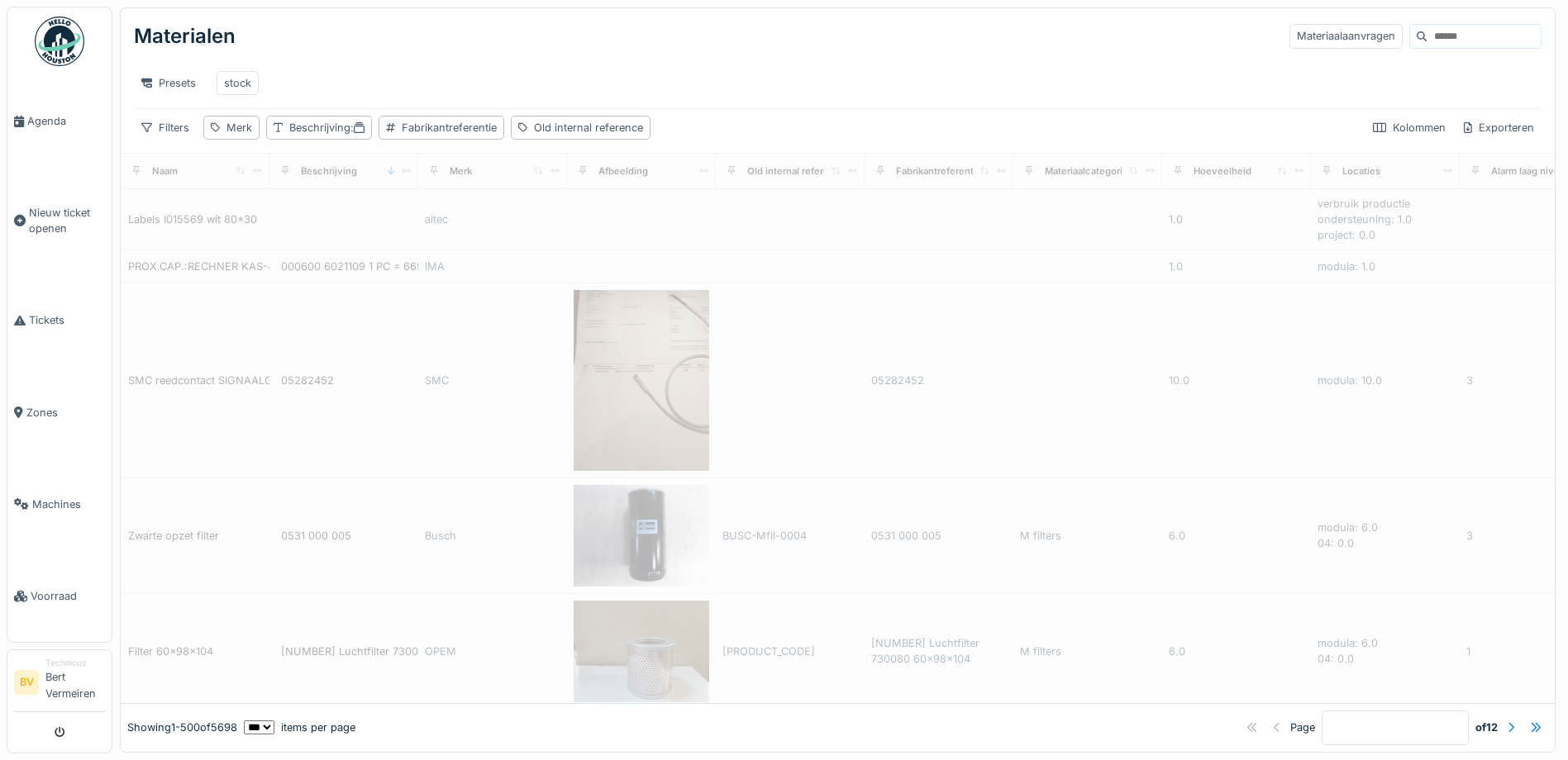 click at bounding box center (1484, 36) 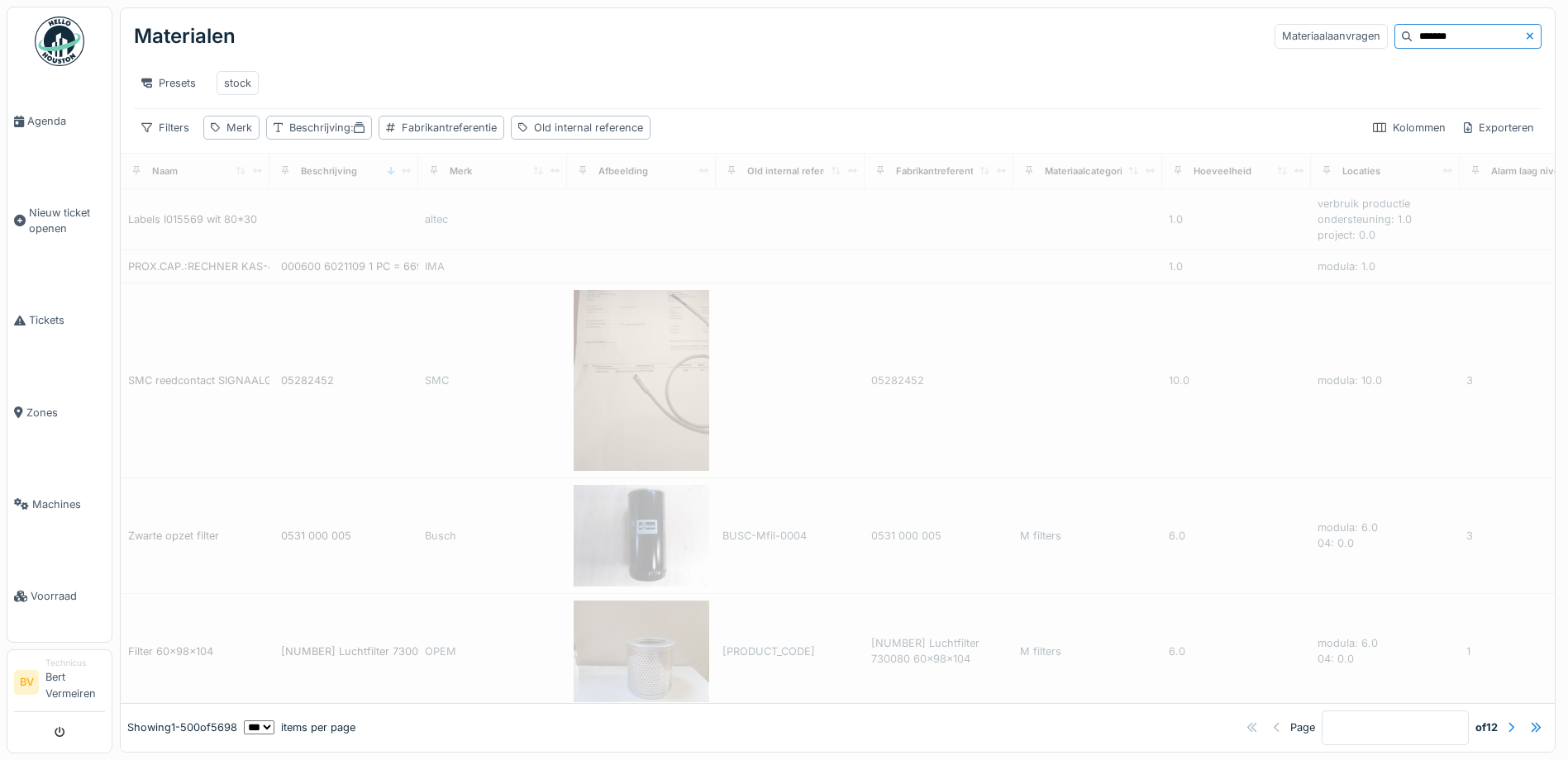 type on "*******" 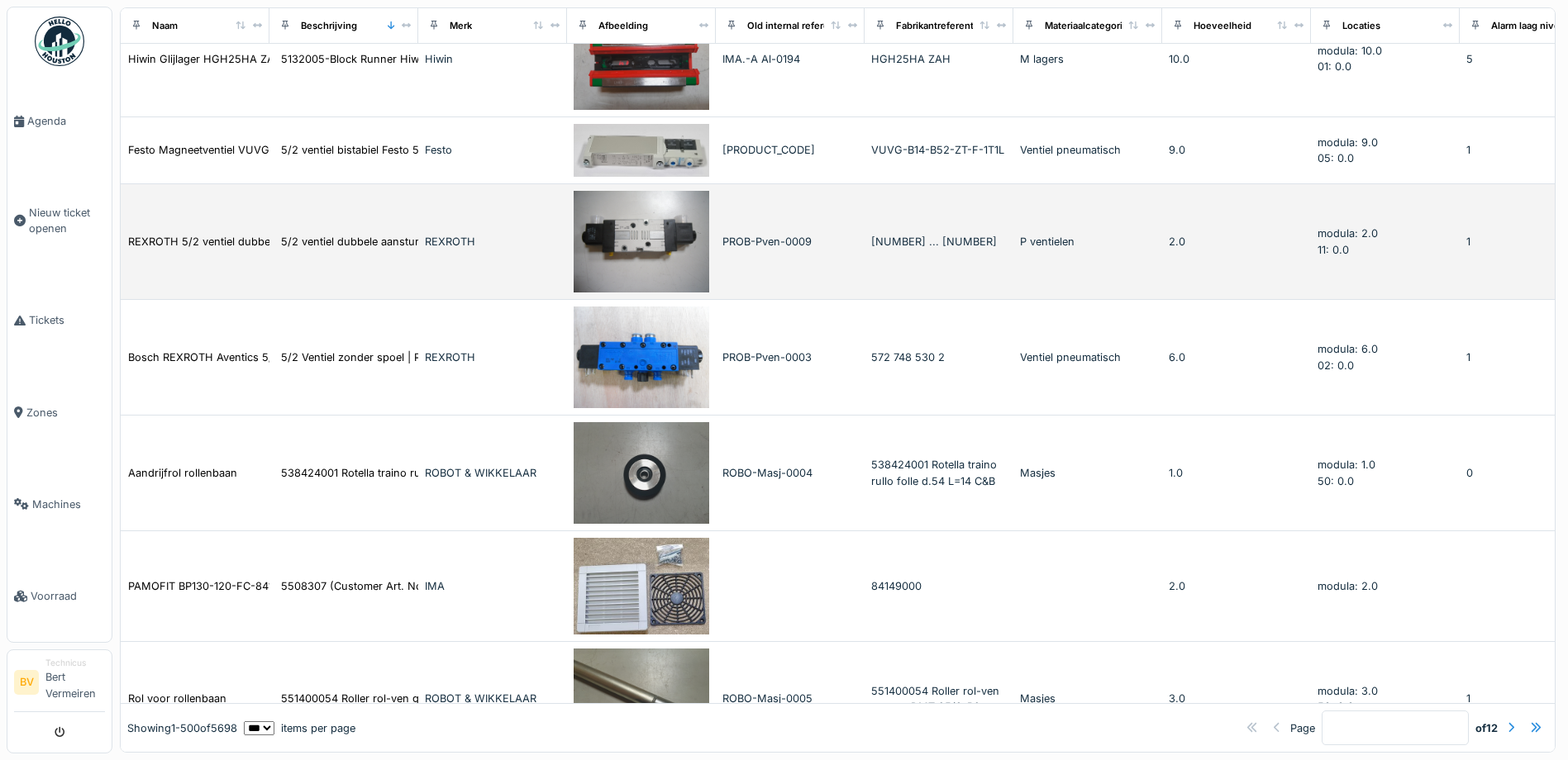 scroll, scrollTop: 8178, scrollLeft: 0, axis: vertical 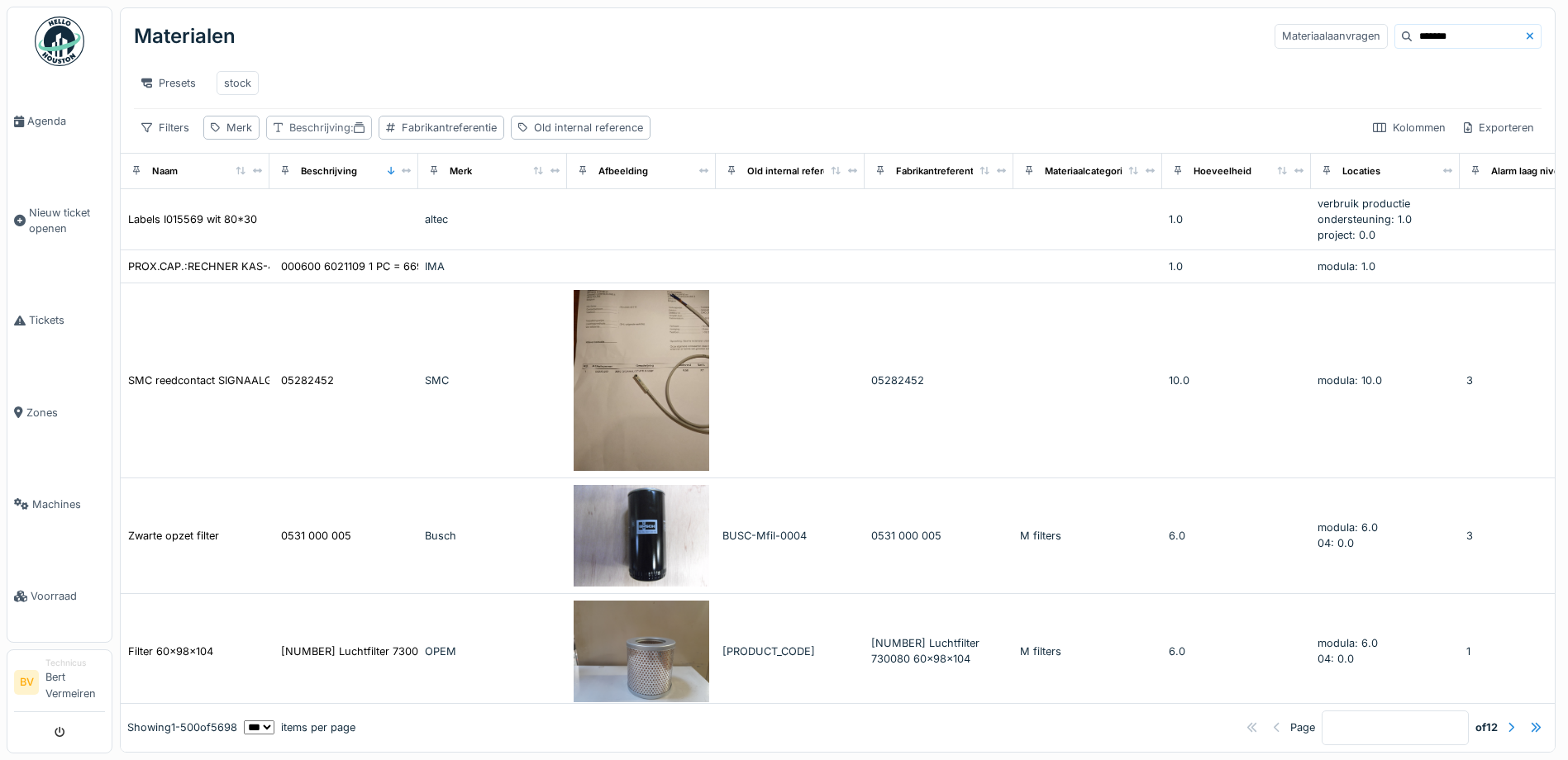 click on ":" at bounding box center [357, 127] 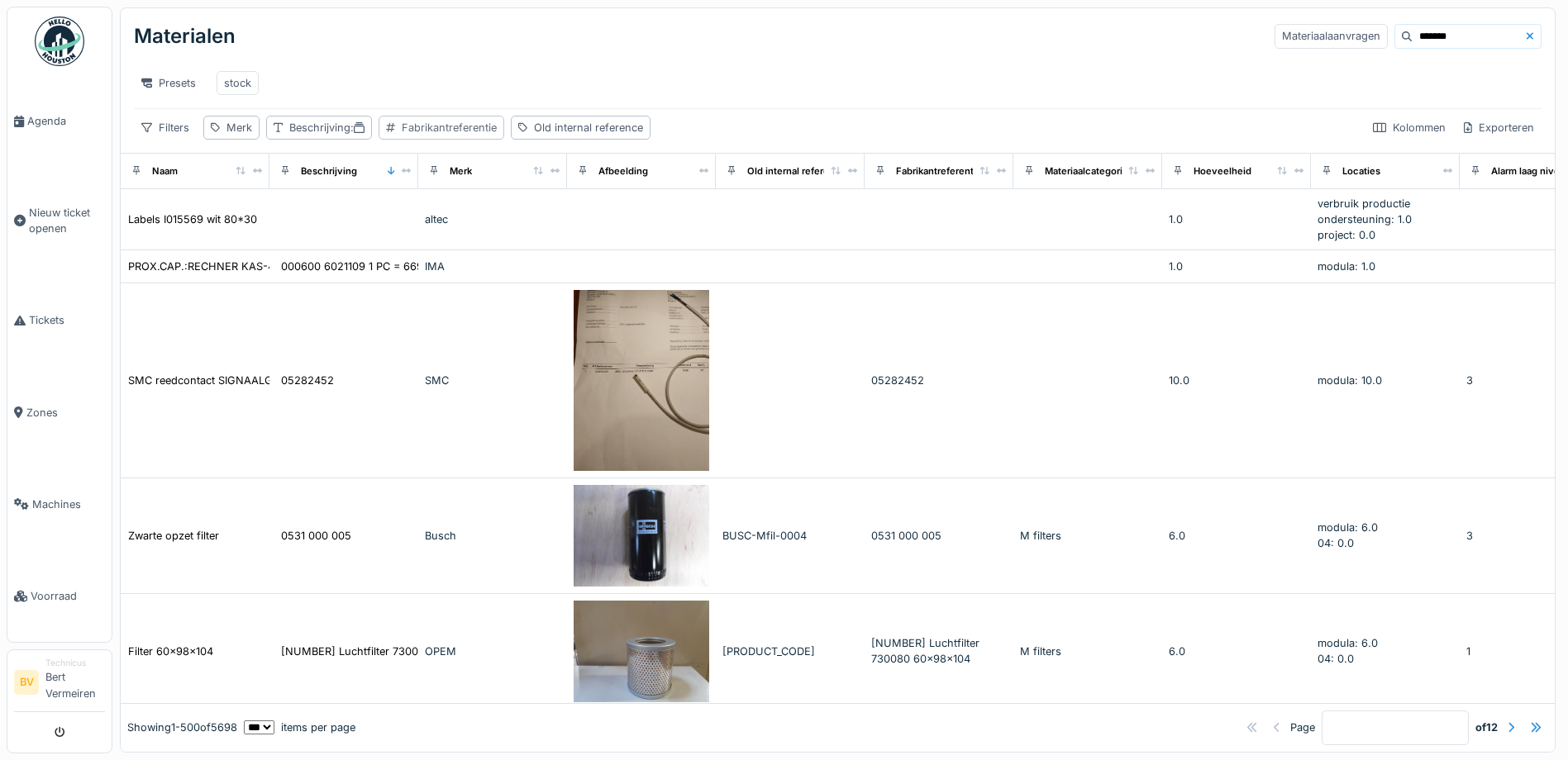 click on "Fabrikantreferentie" at bounding box center (449, 127) 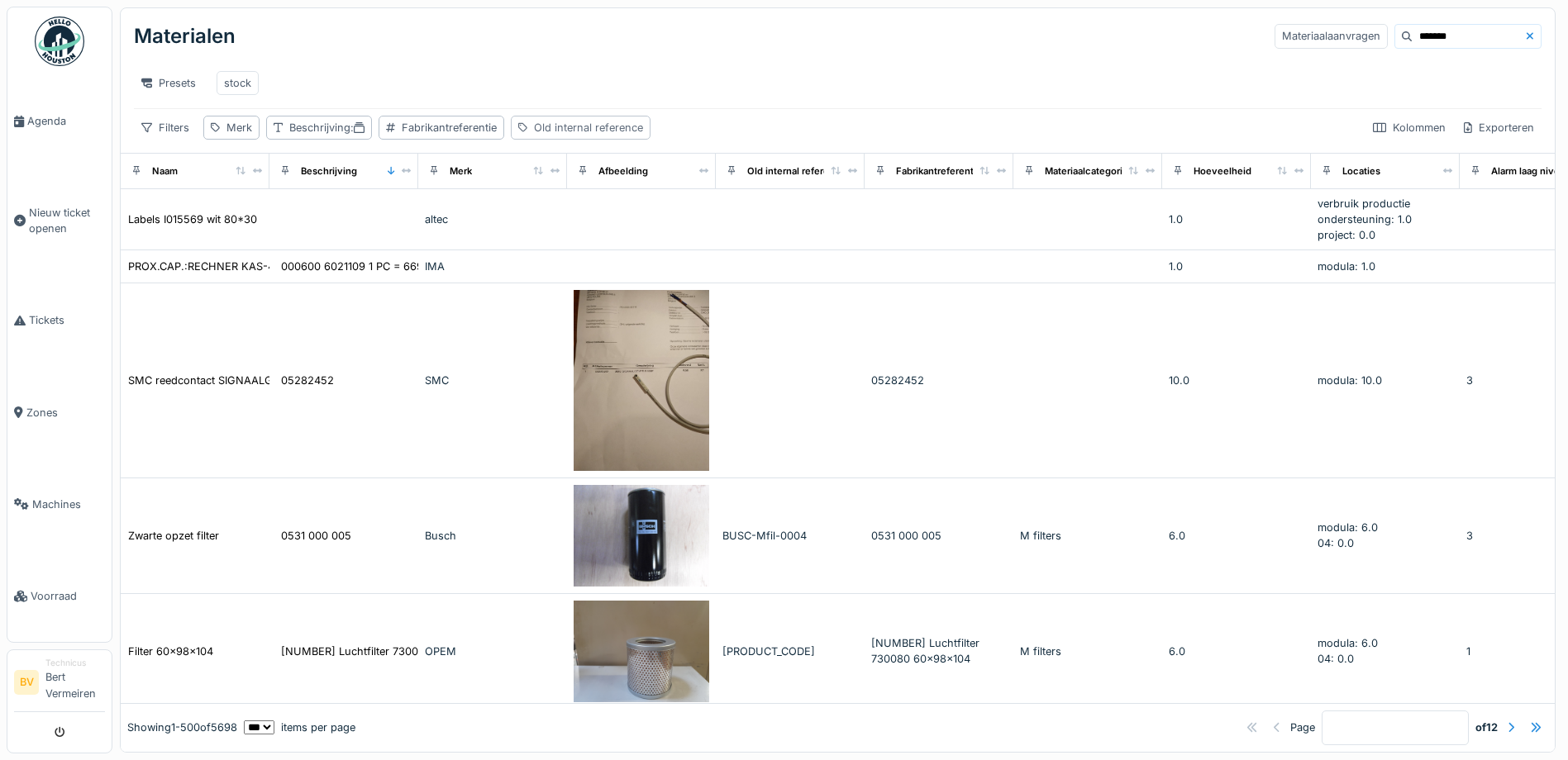 click on "Old internal reference" at bounding box center (589, 127) 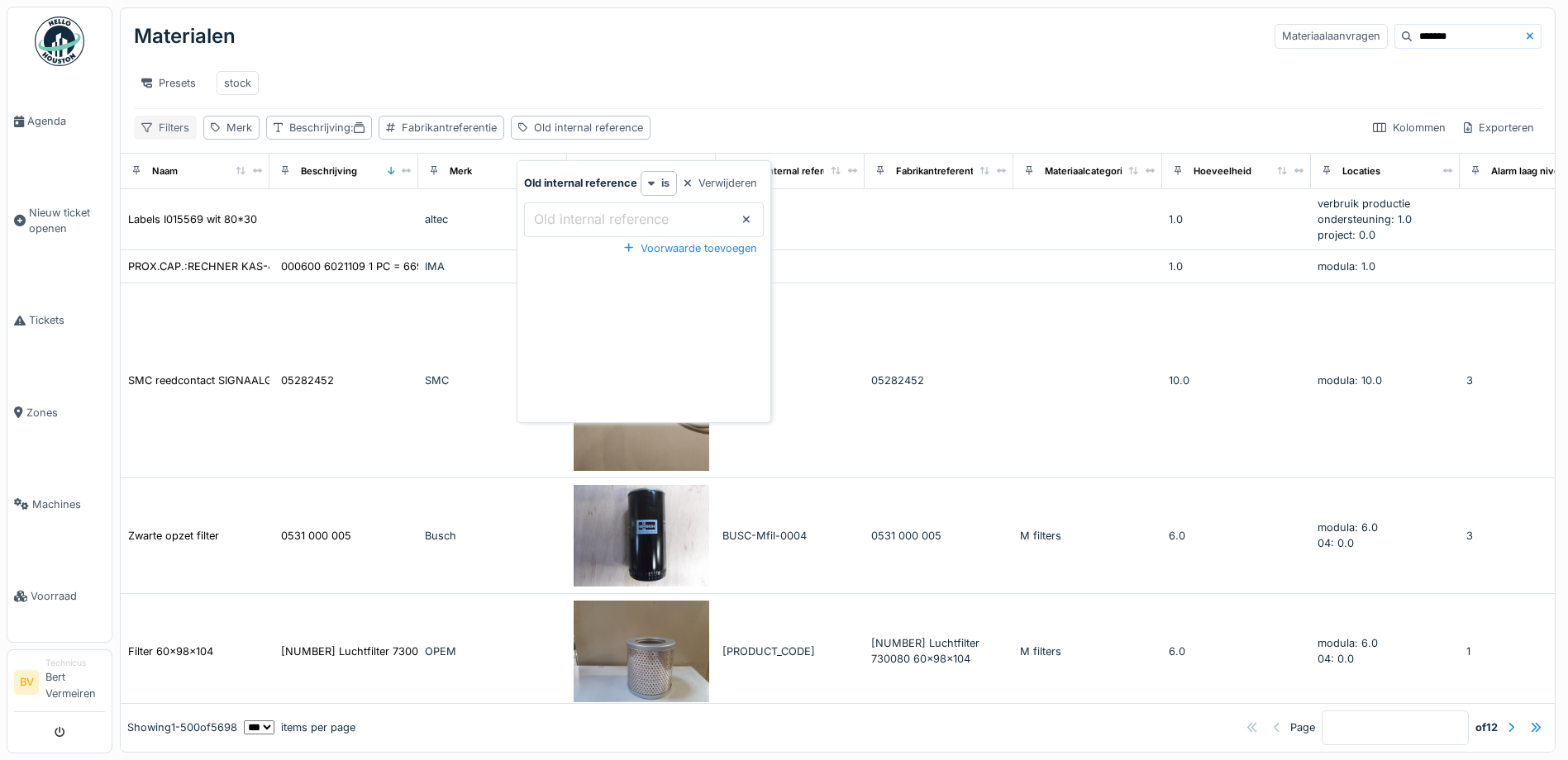 click on "Filters" at bounding box center (165, 127) 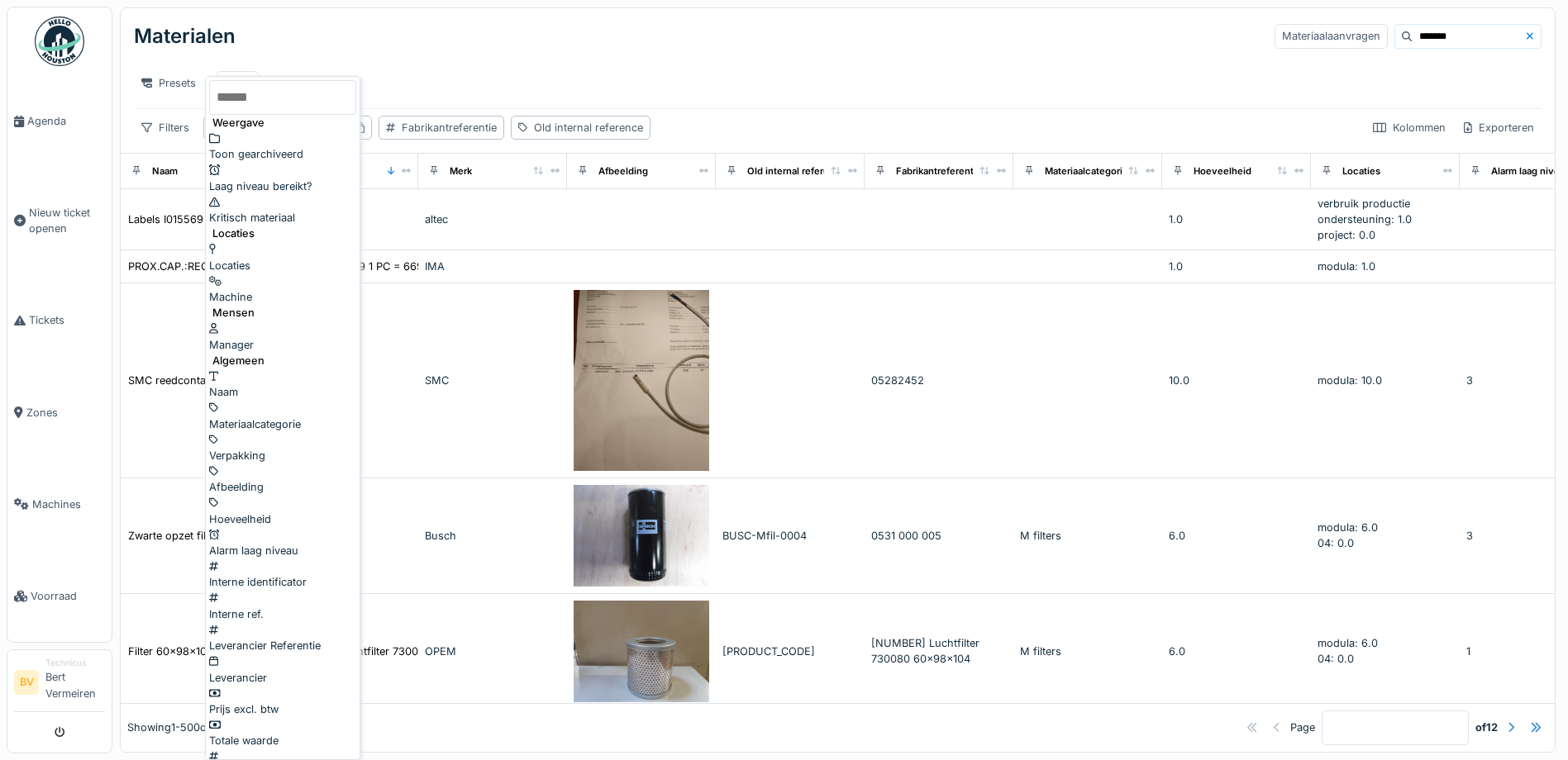 click on "Naam" at bounding box center (283, 384) 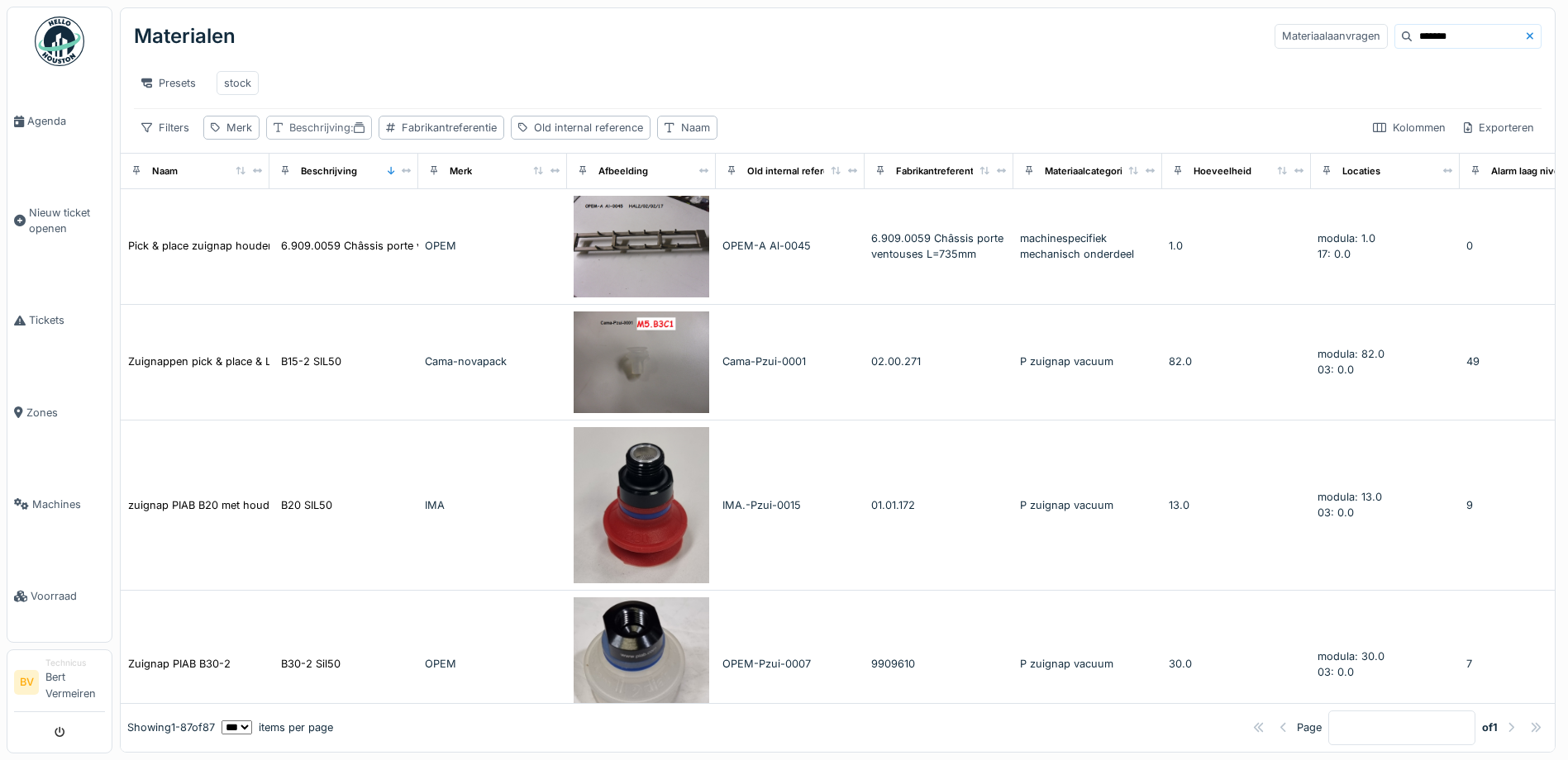 click on "Beschrijving  :" at bounding box center [326, 127] 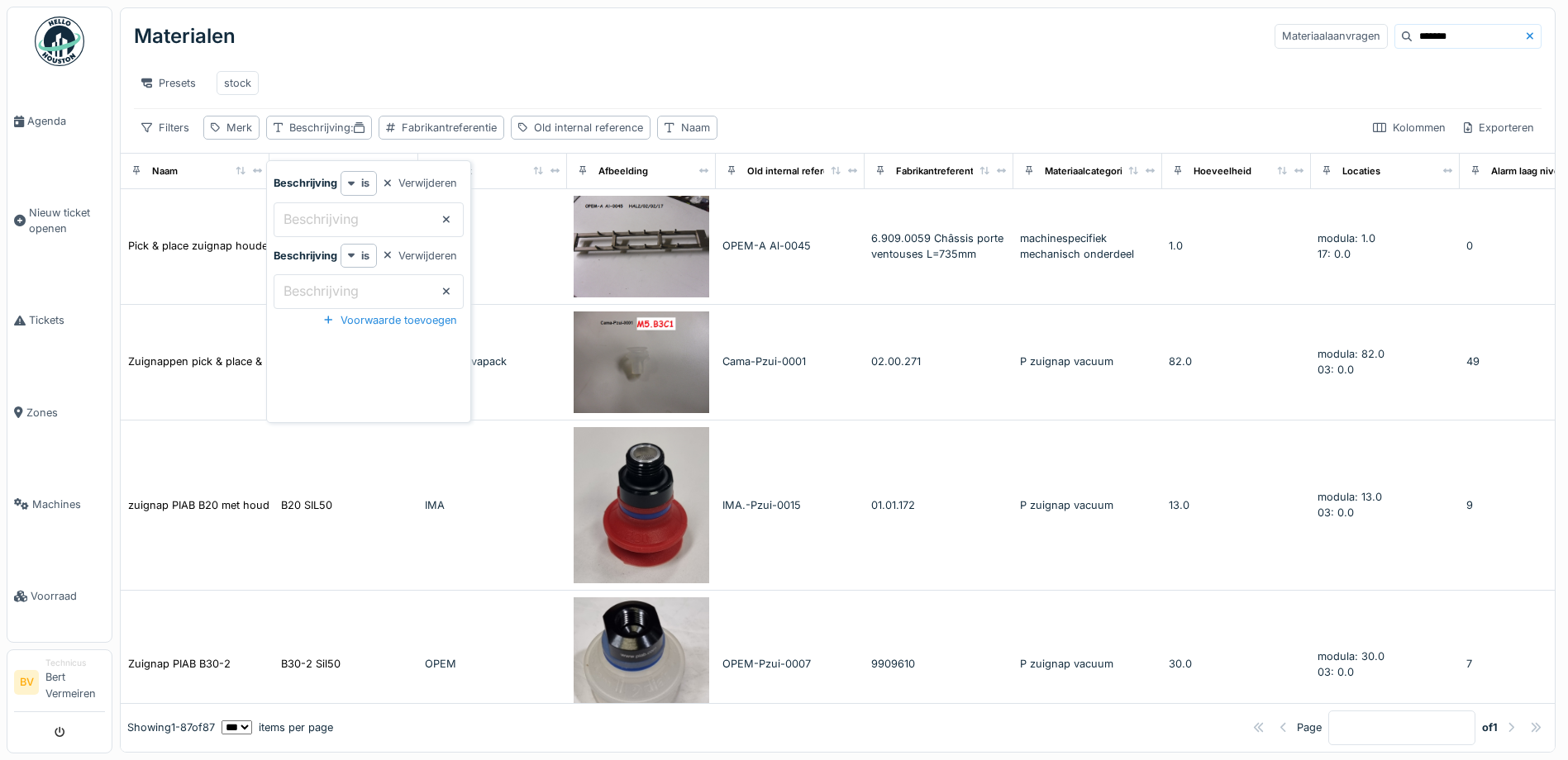 click on "Beschrijving" at bounding box center (321, 219) 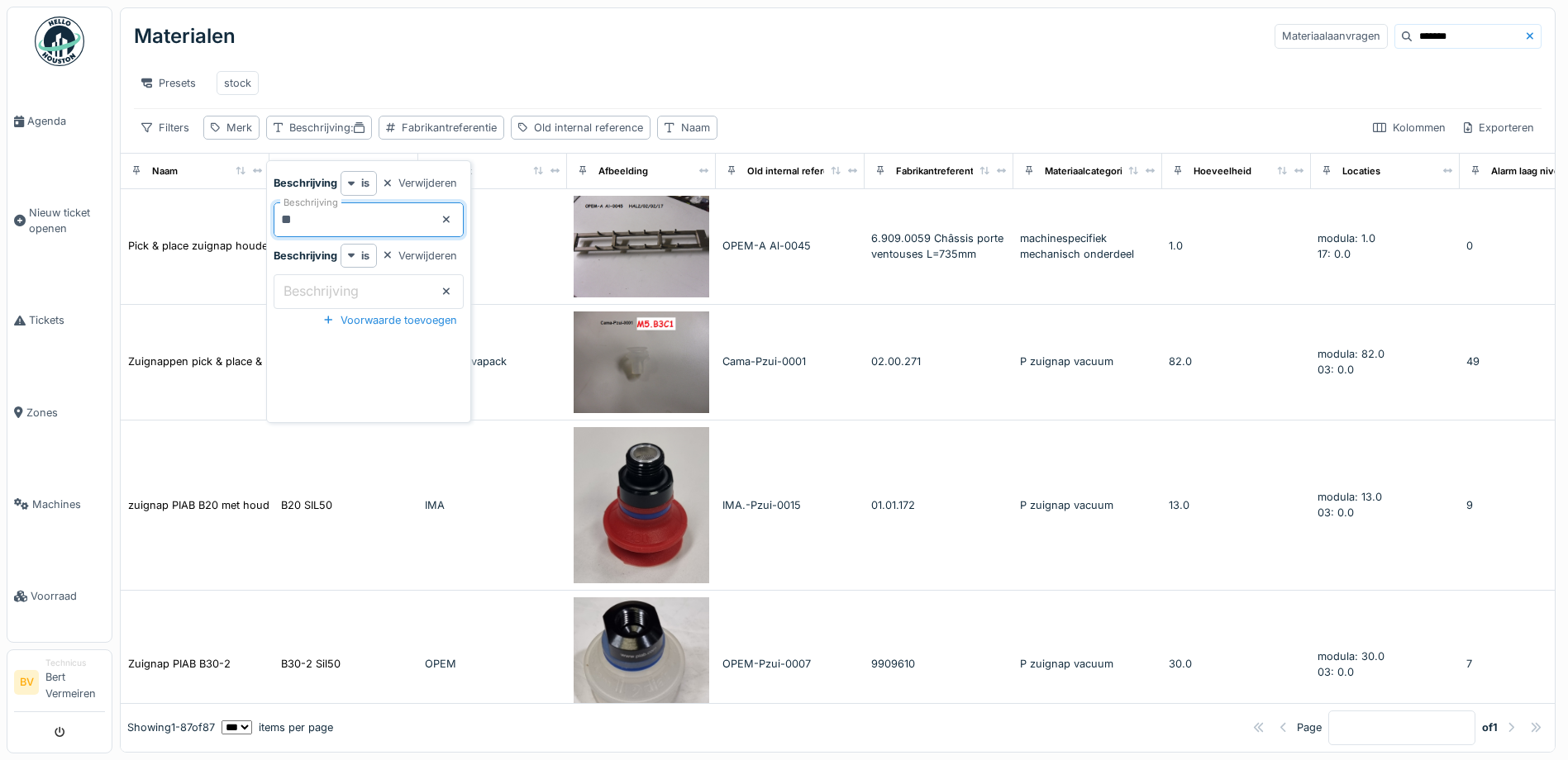 type on "***" 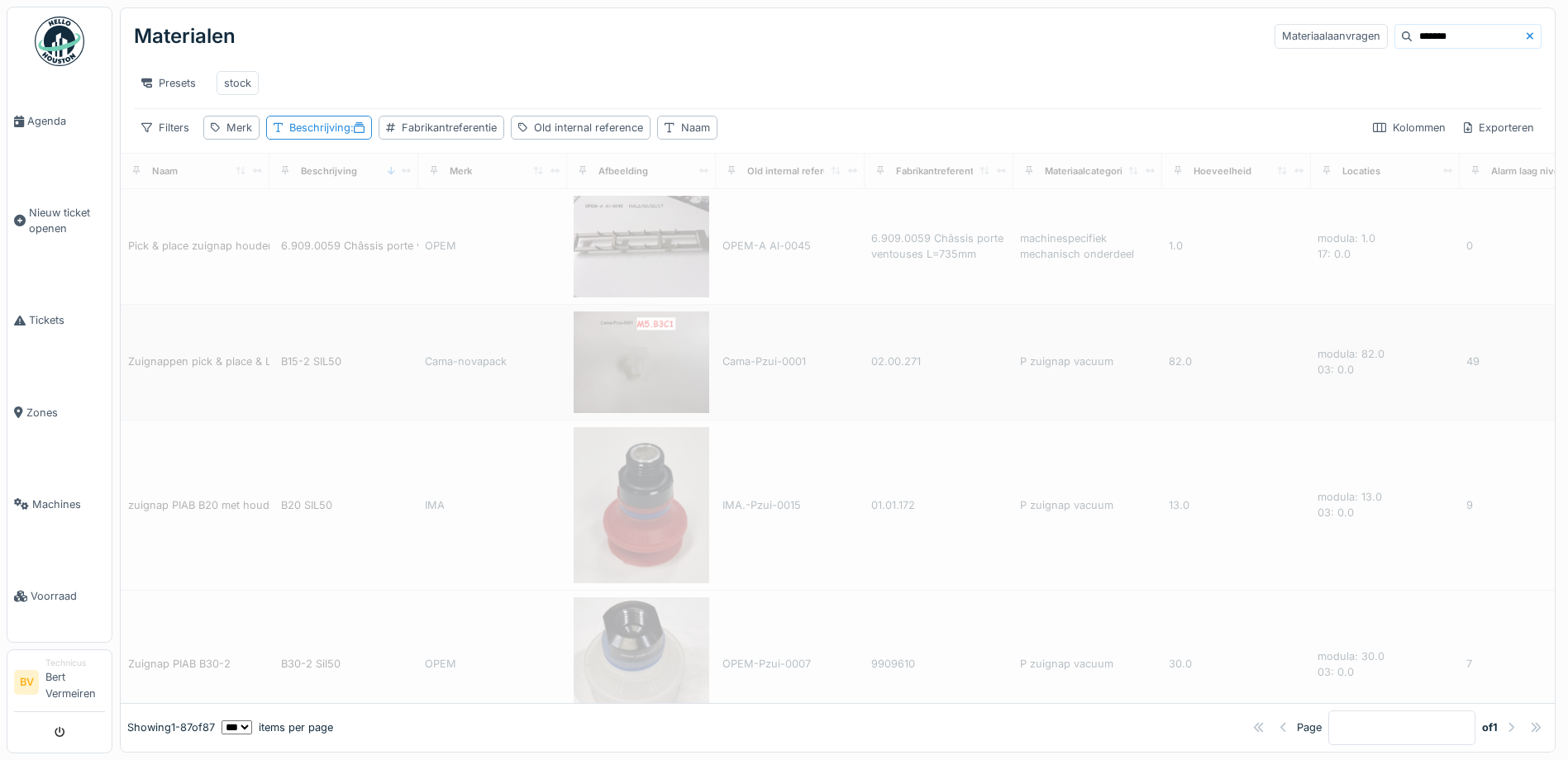 click at bounding box center (641, 362) 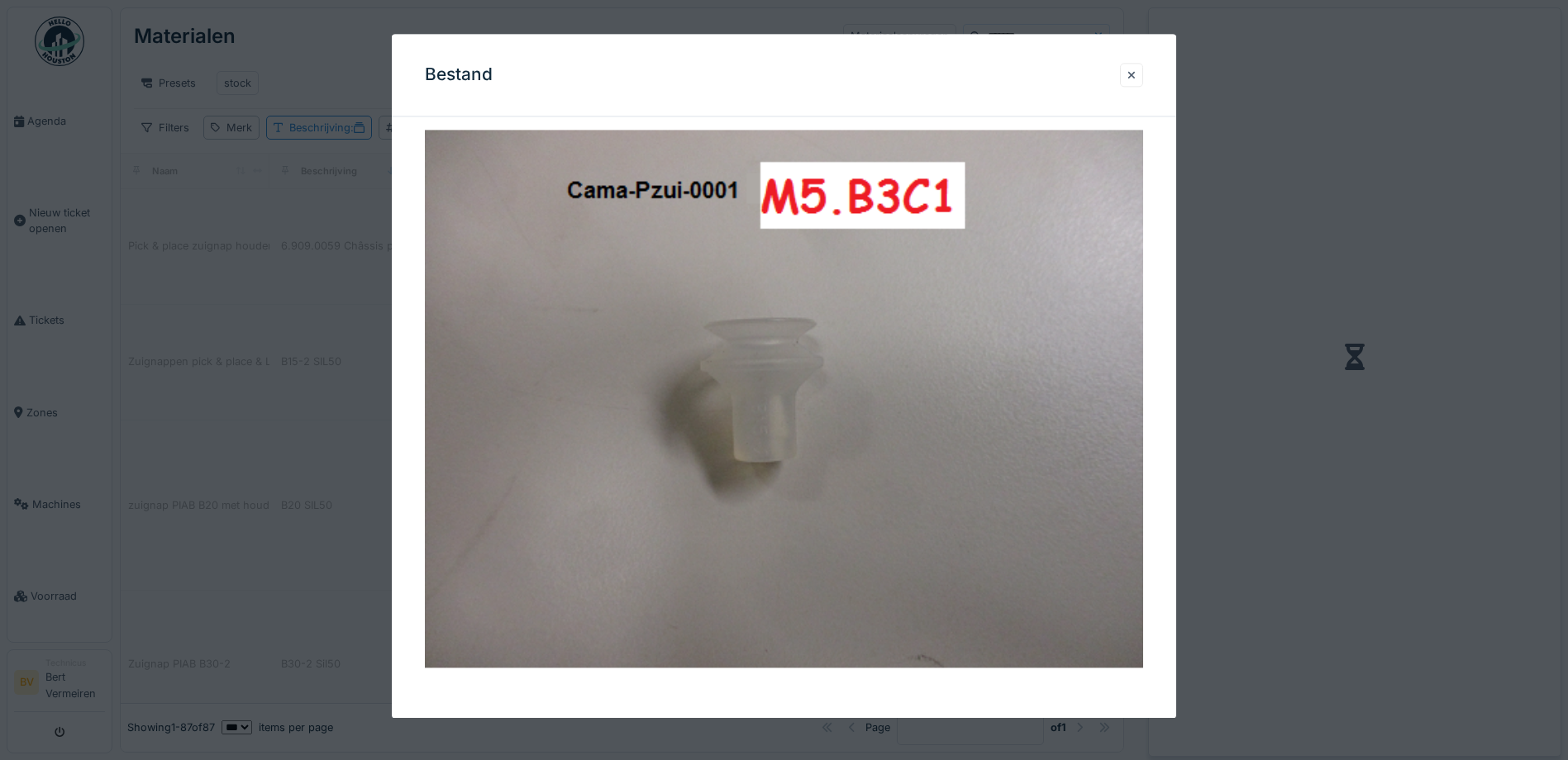 click at bounding box center (1132, 74) 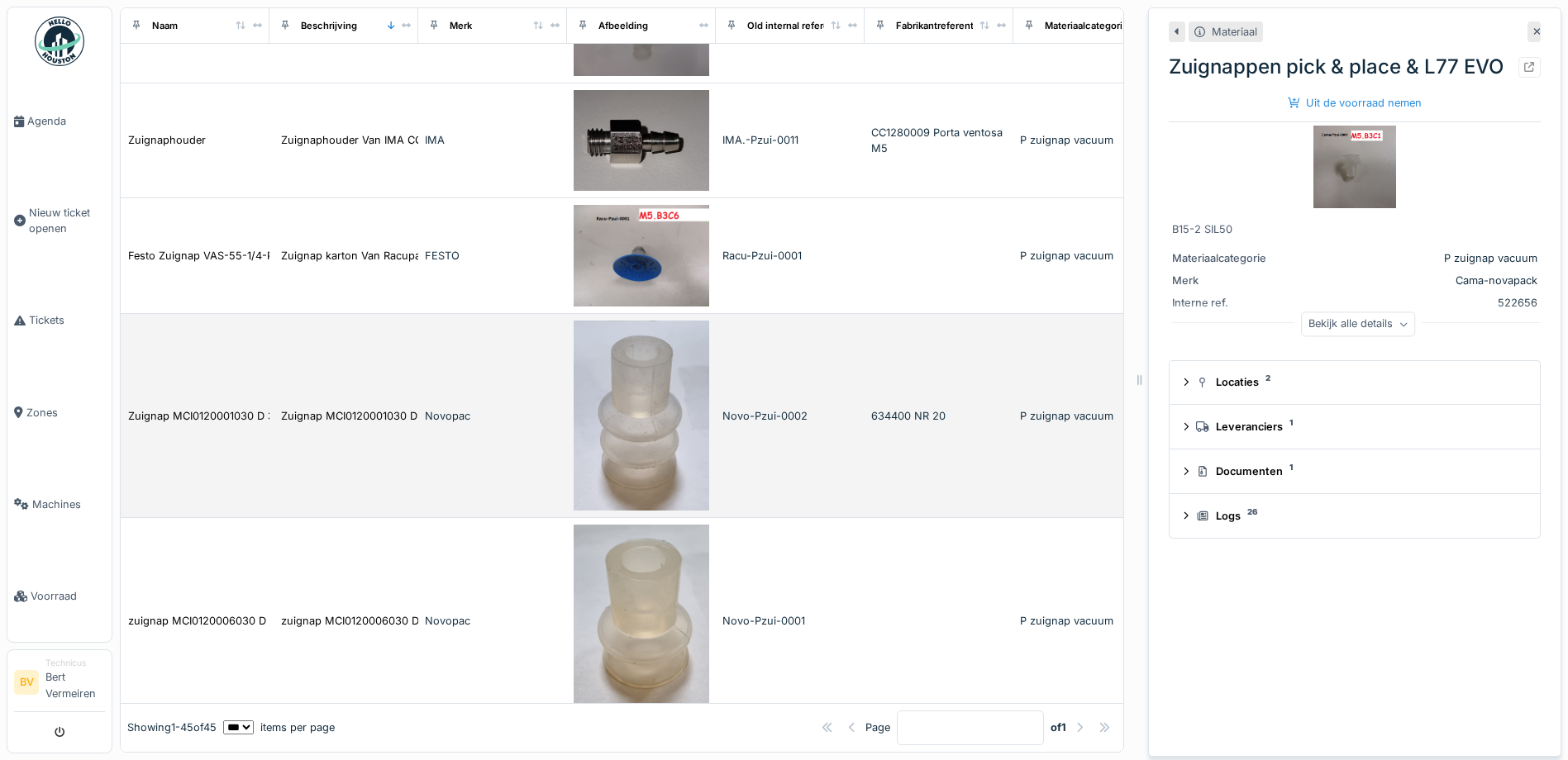 scroll, scrollTop: 3763, scrollLeft: 0, axis: vertical 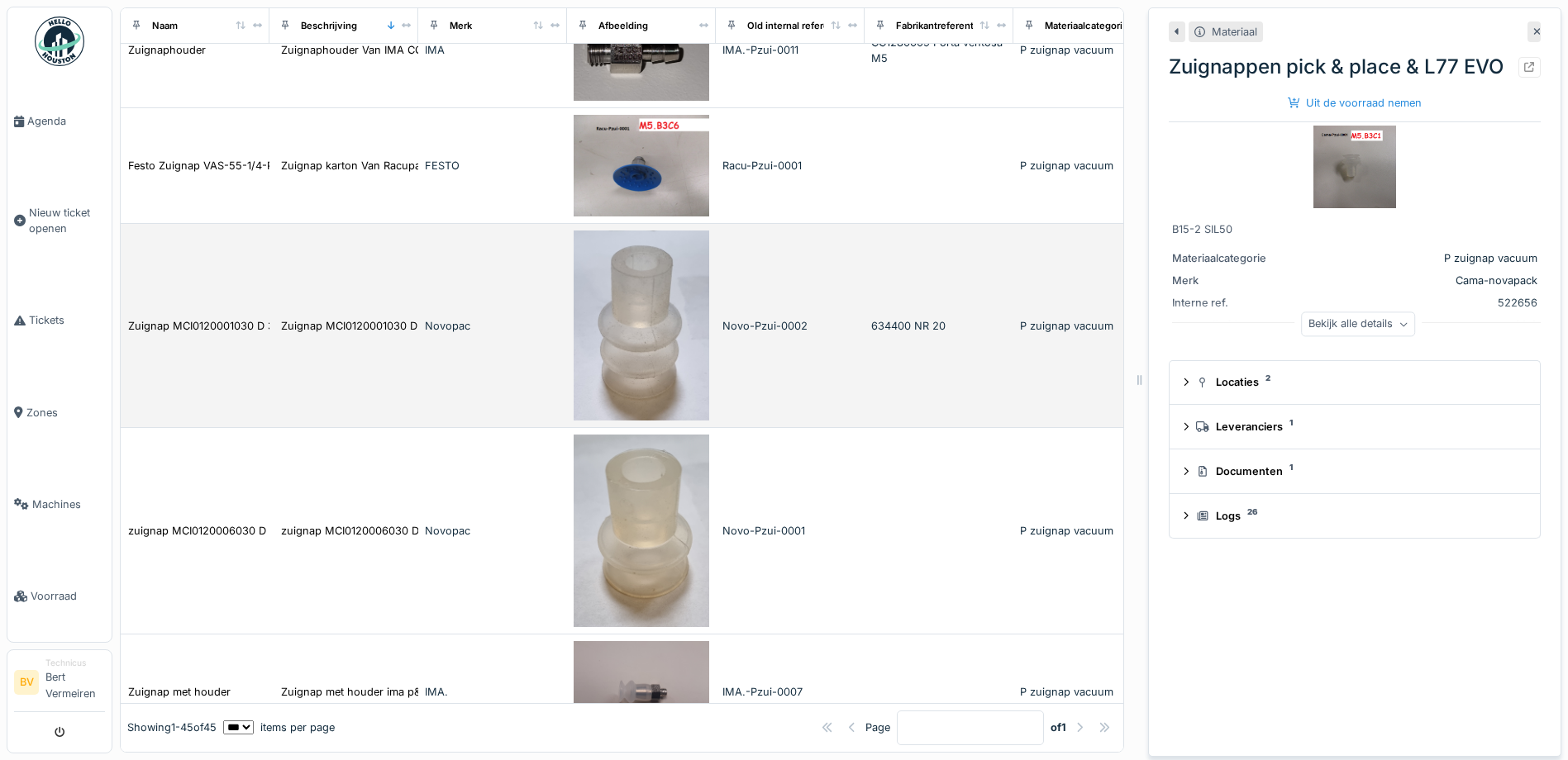 click at bounding box center (641, 325) 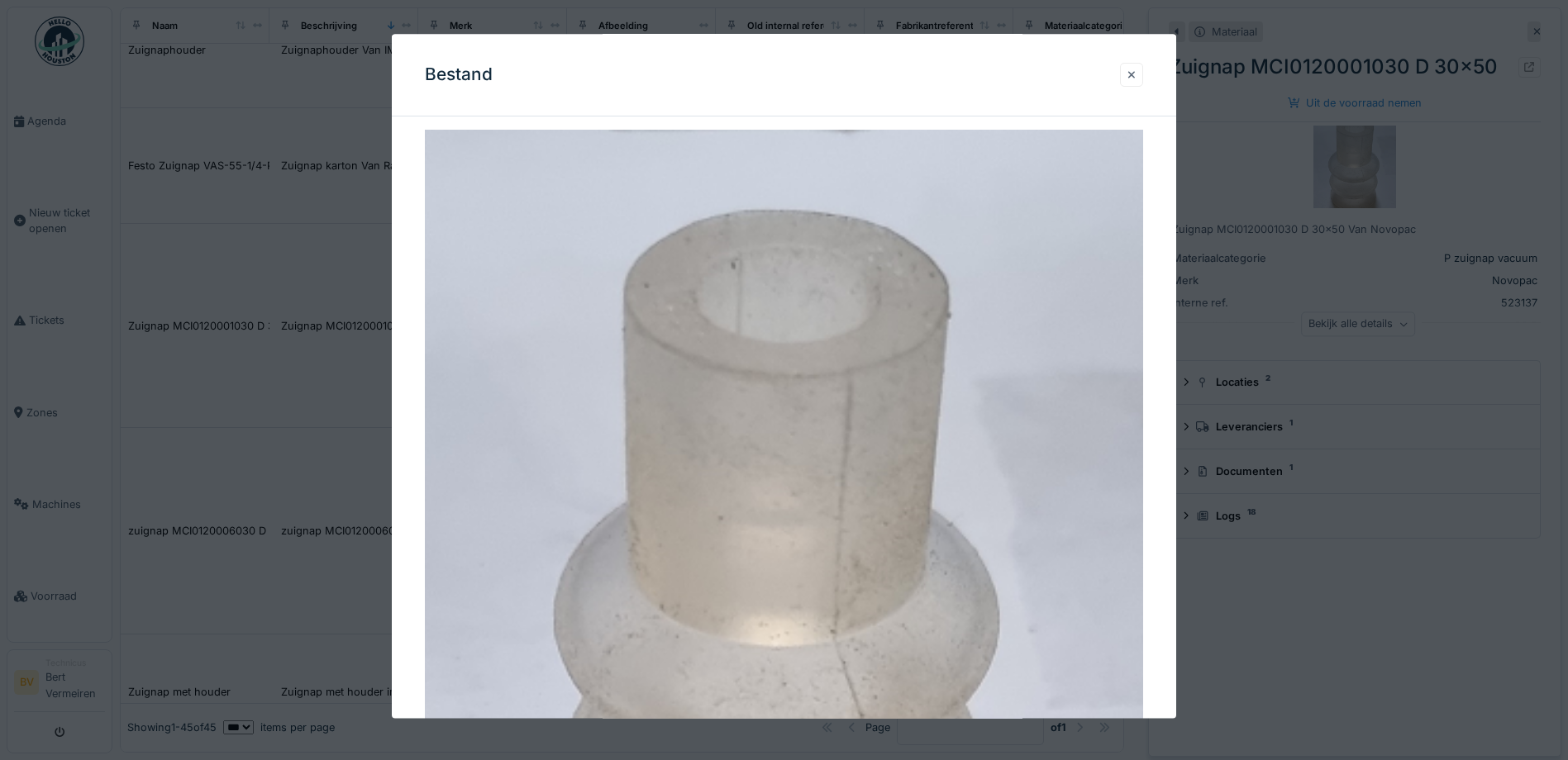 click at bounding box center (1132, 74) 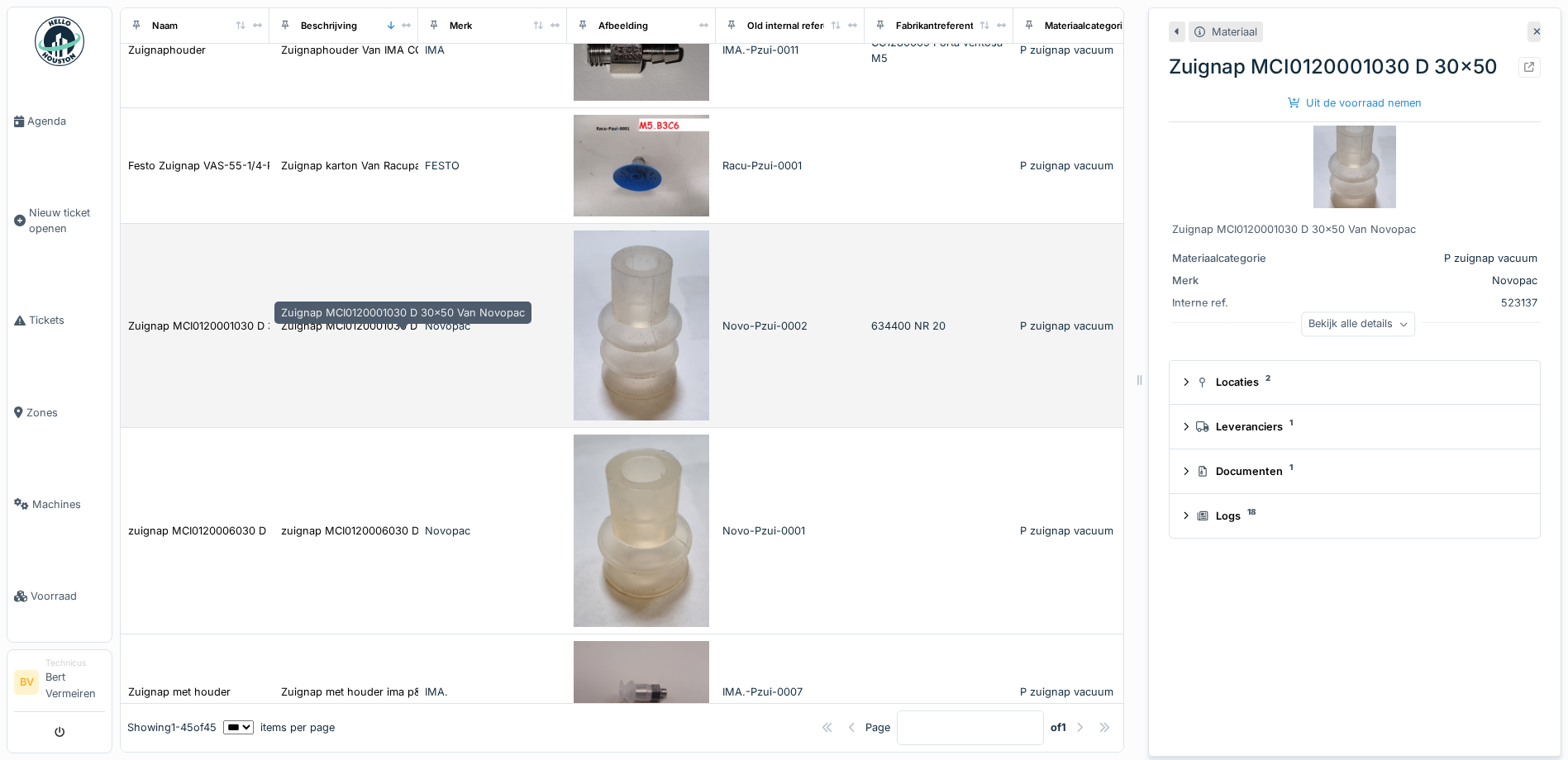 click on "Zuignap MCI0120001030 D 30x50 Van Novopac" at bounding box center [403, 325] 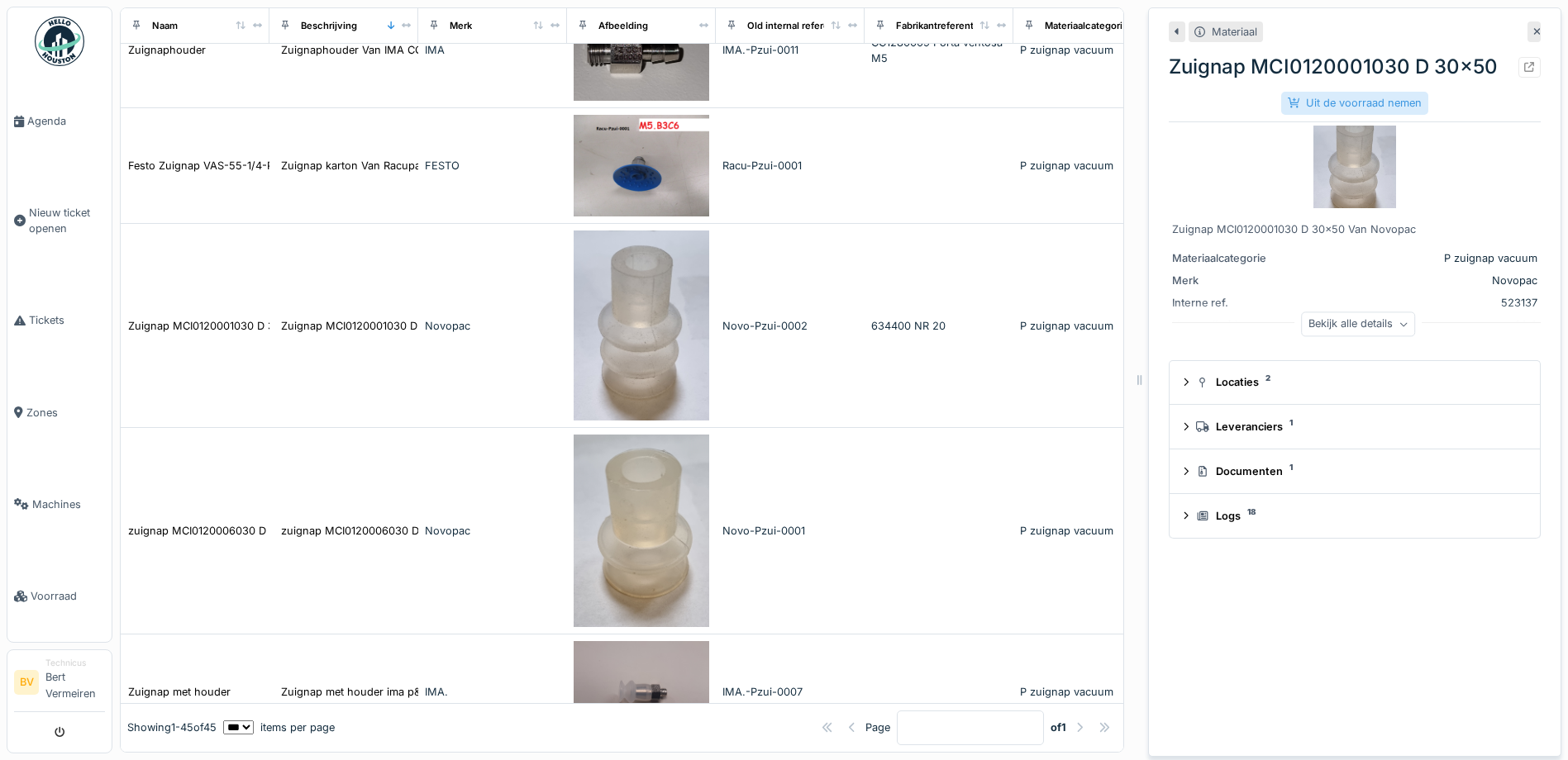 click on "Uit de voorraad nemen" at bounding box center (1355, 102) 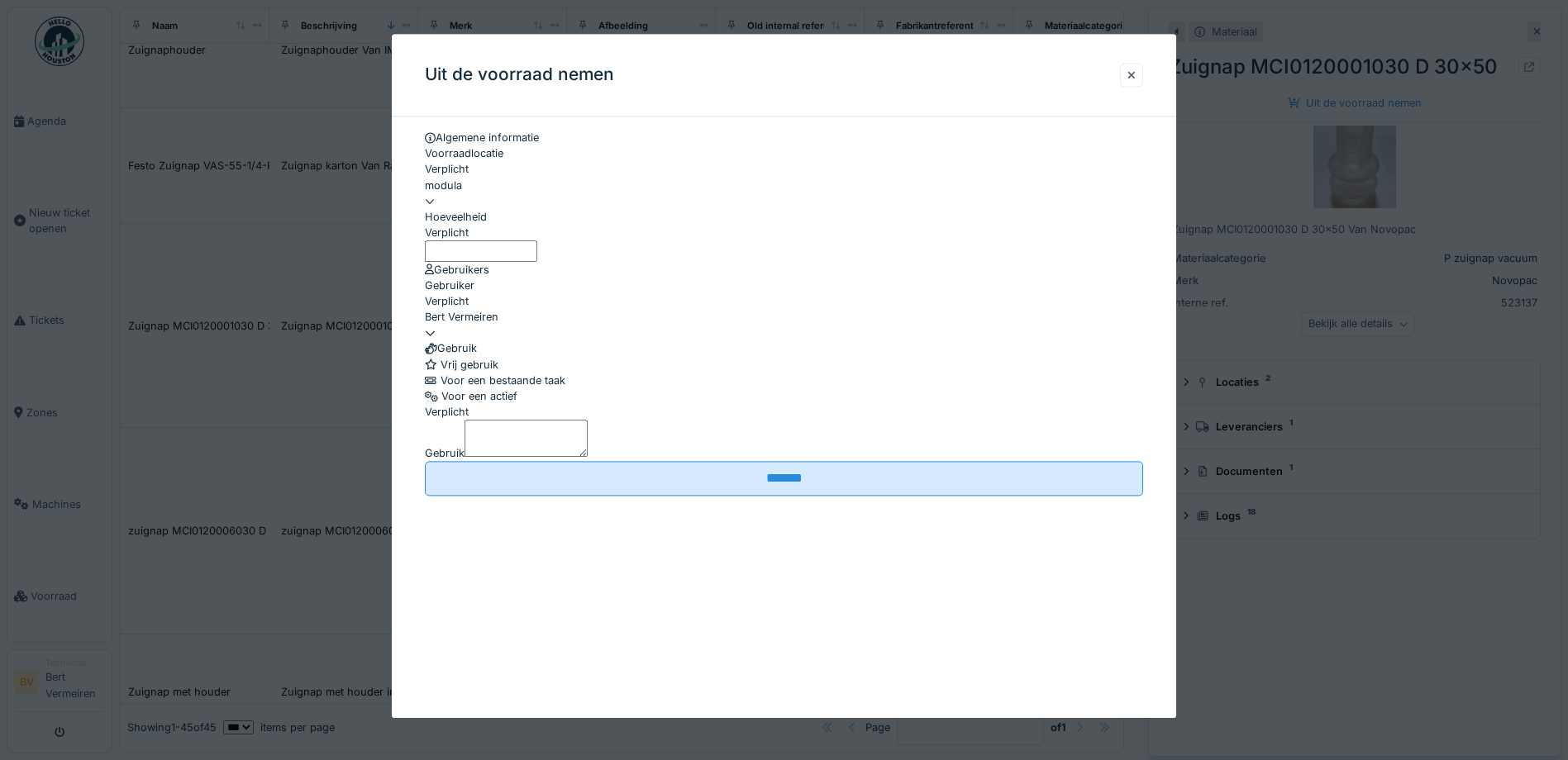 click on "****" at bounding box center (481, 251) 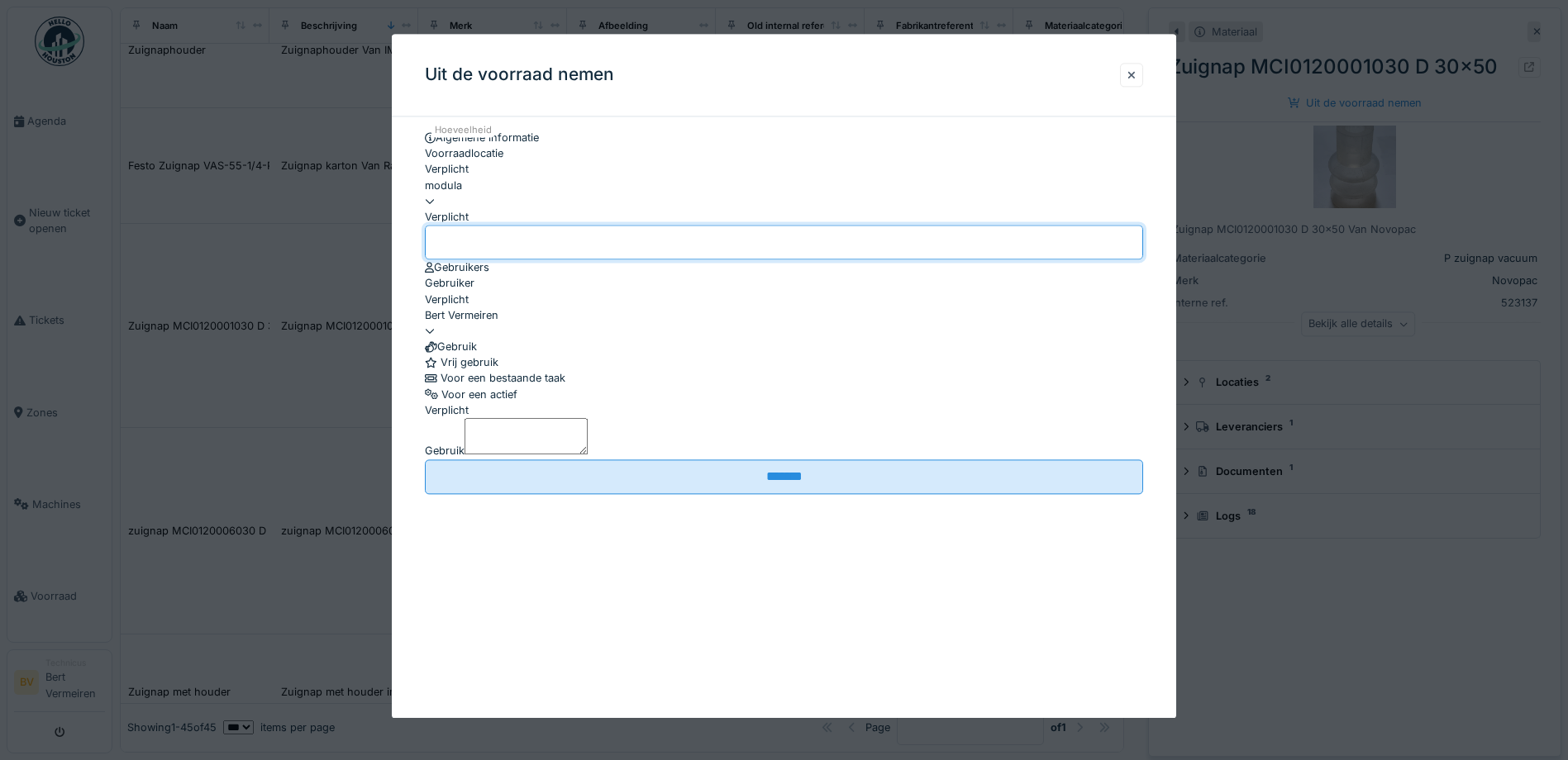 drag, startPoint x: 557, startPoint y: 243, endPoint x: 308, endPoint y: 249, distance: 249.0723 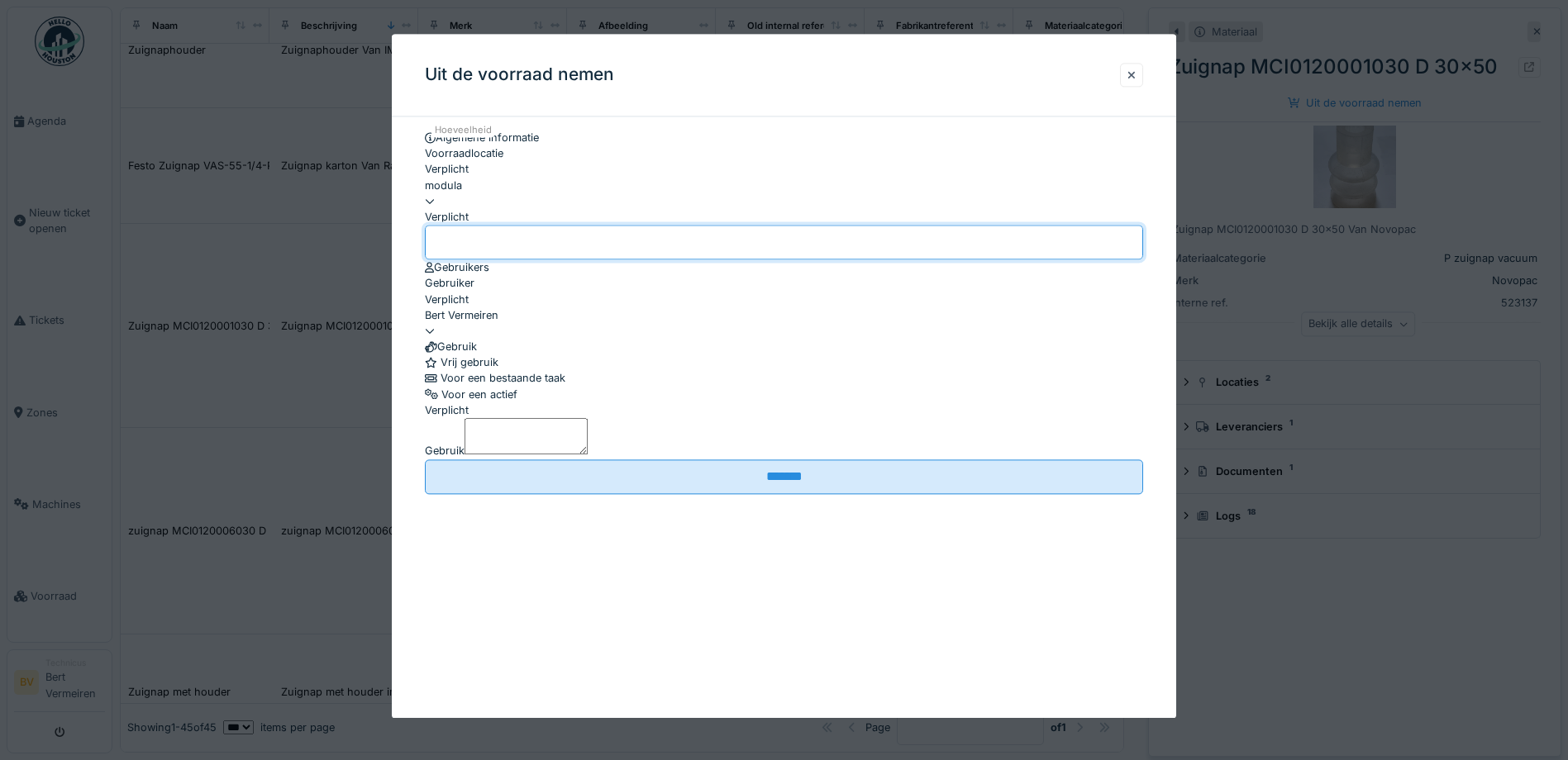 type on "*" 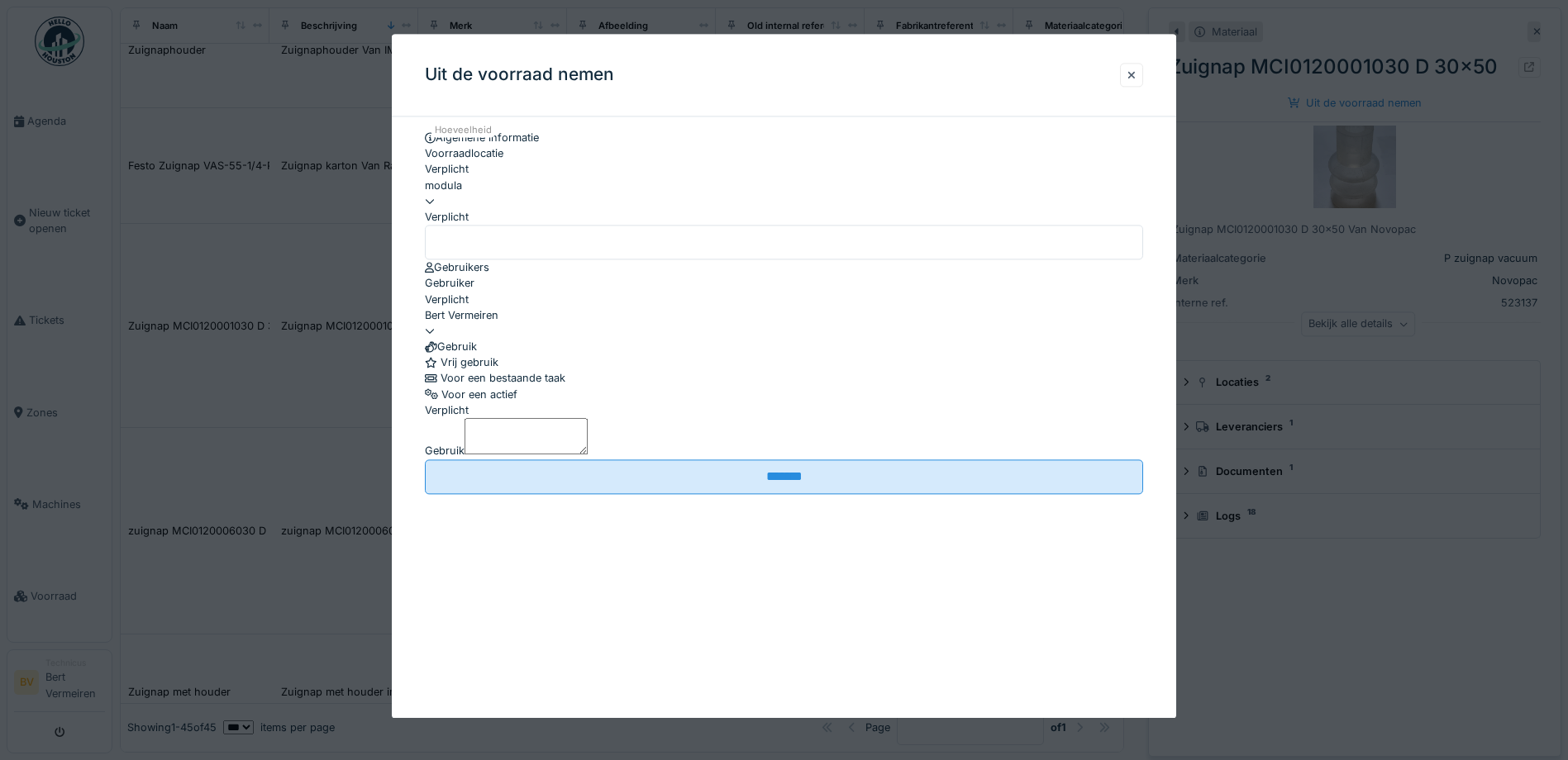 click on "Gebruik" at bounding box center [526, 436] 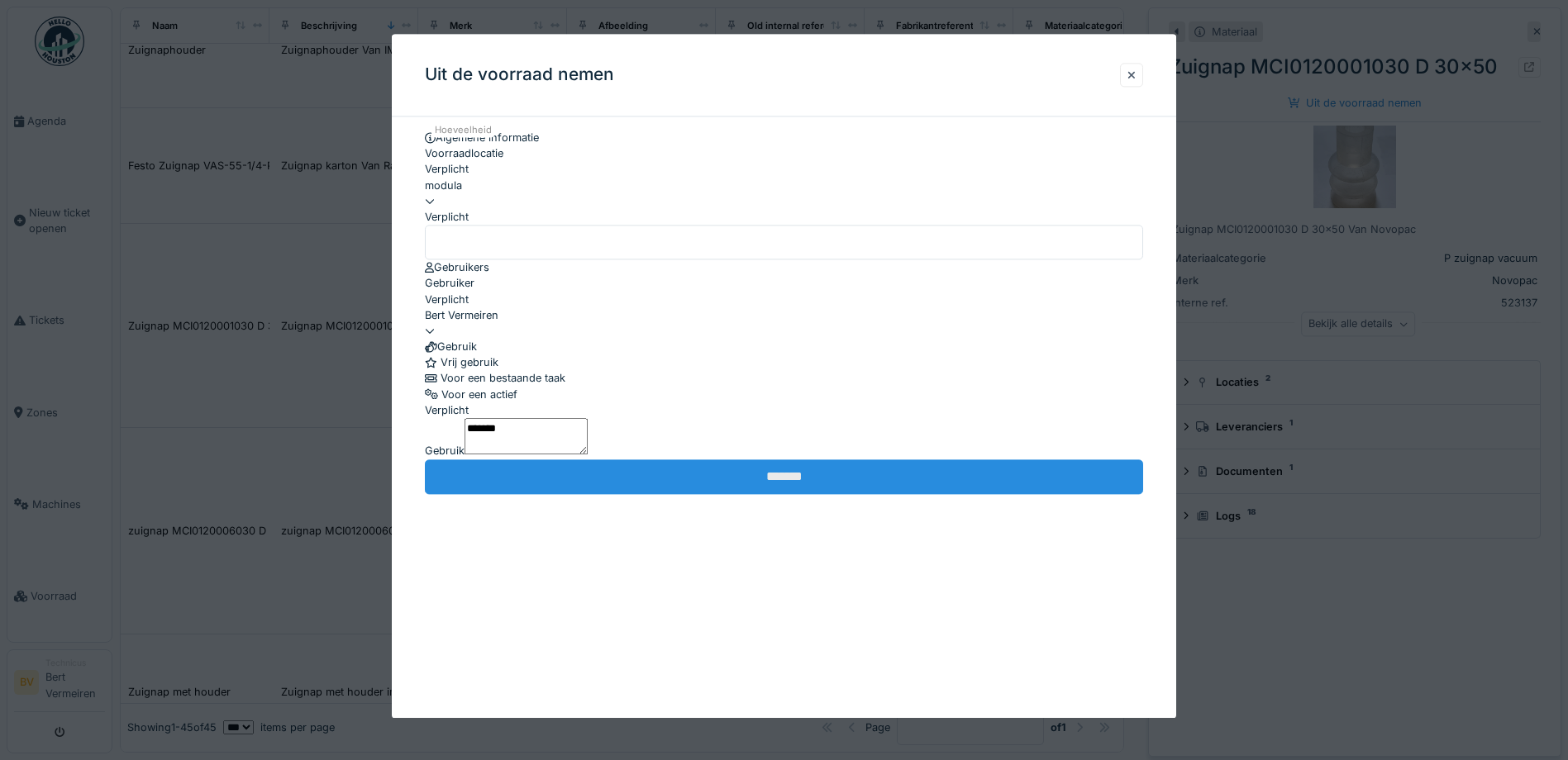 type on "*******" 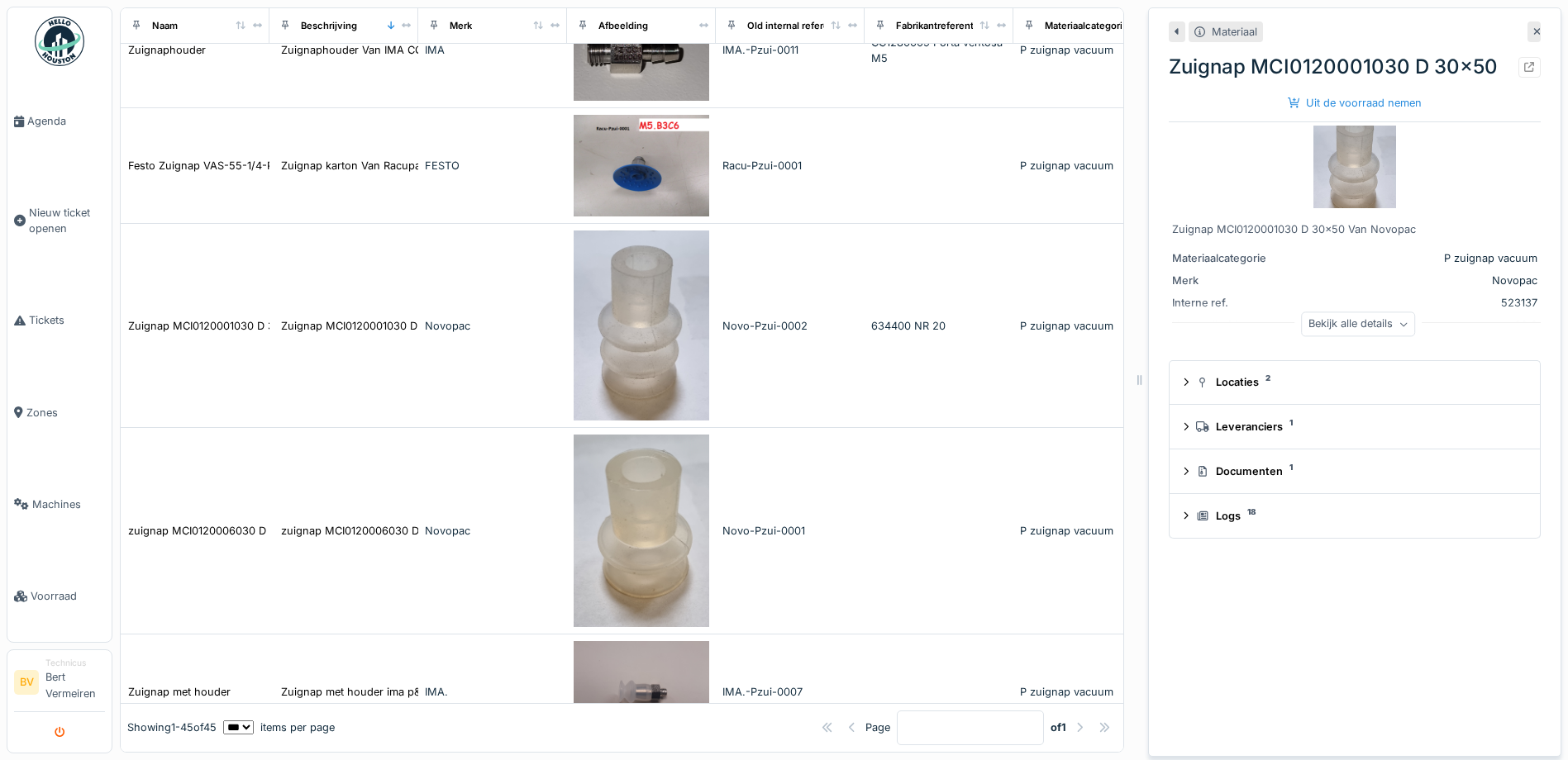 click at bounding box center (60, 732) 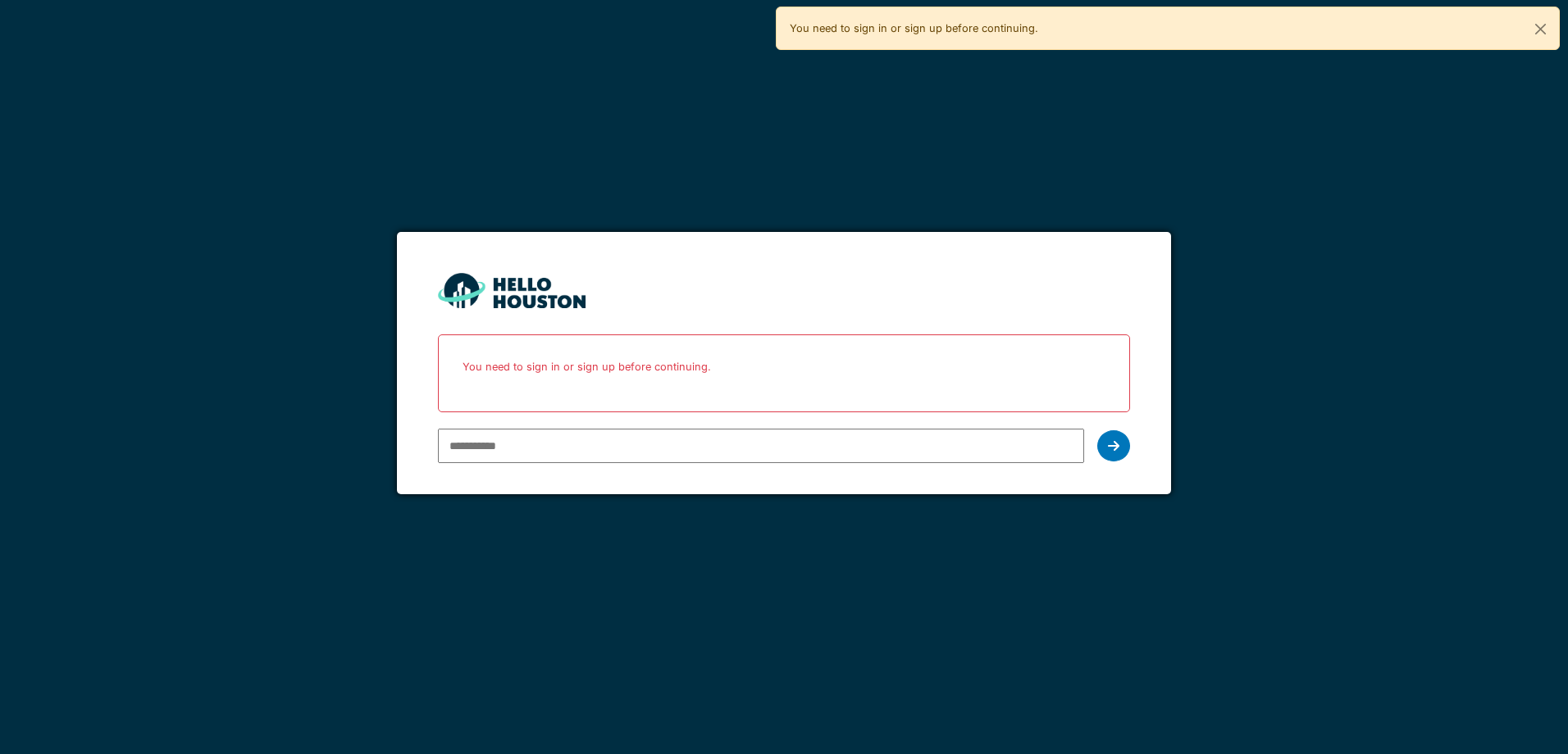 scroll, scrollTop: 0, scrollLeft: 0, axis: both 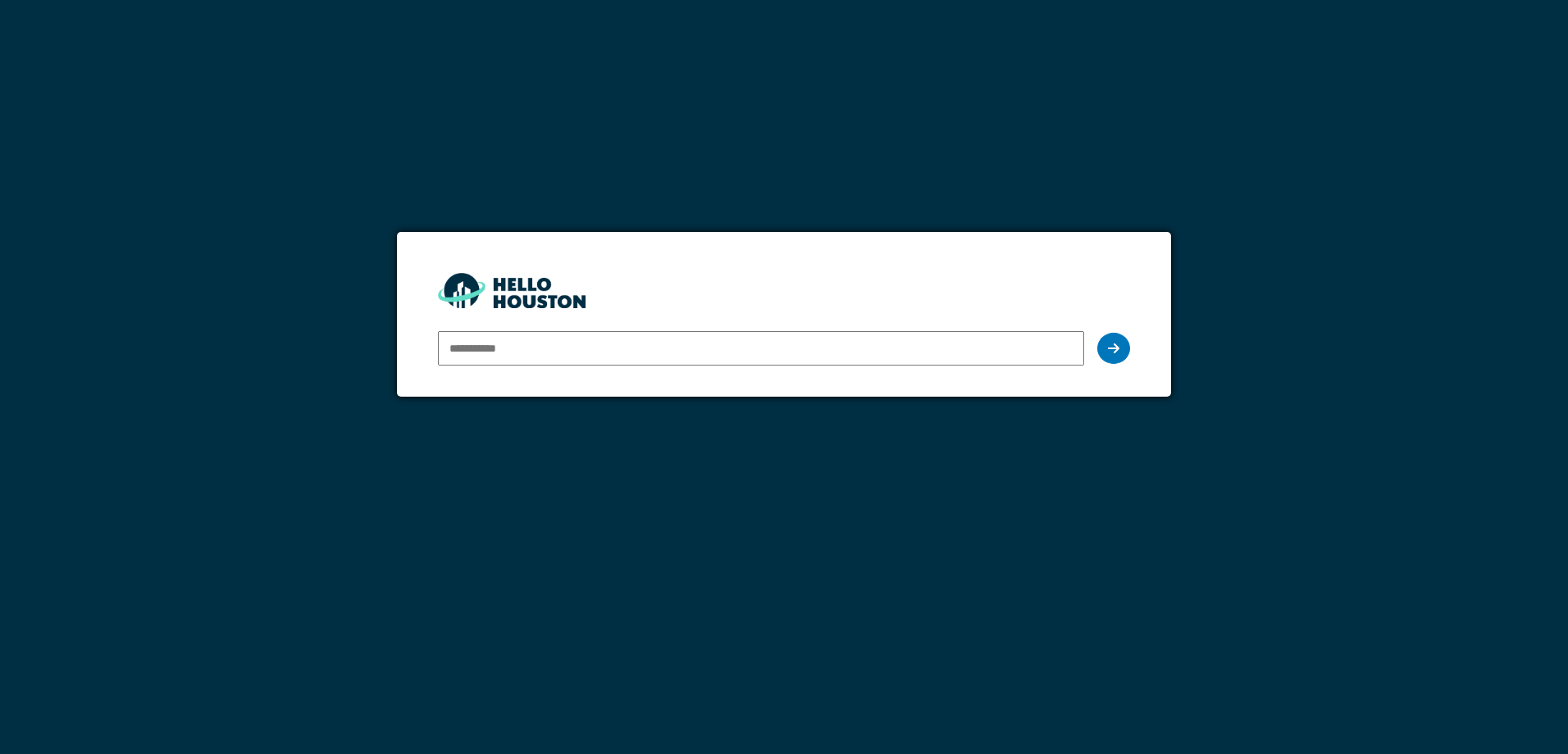 click at bounding box center (760, 348) 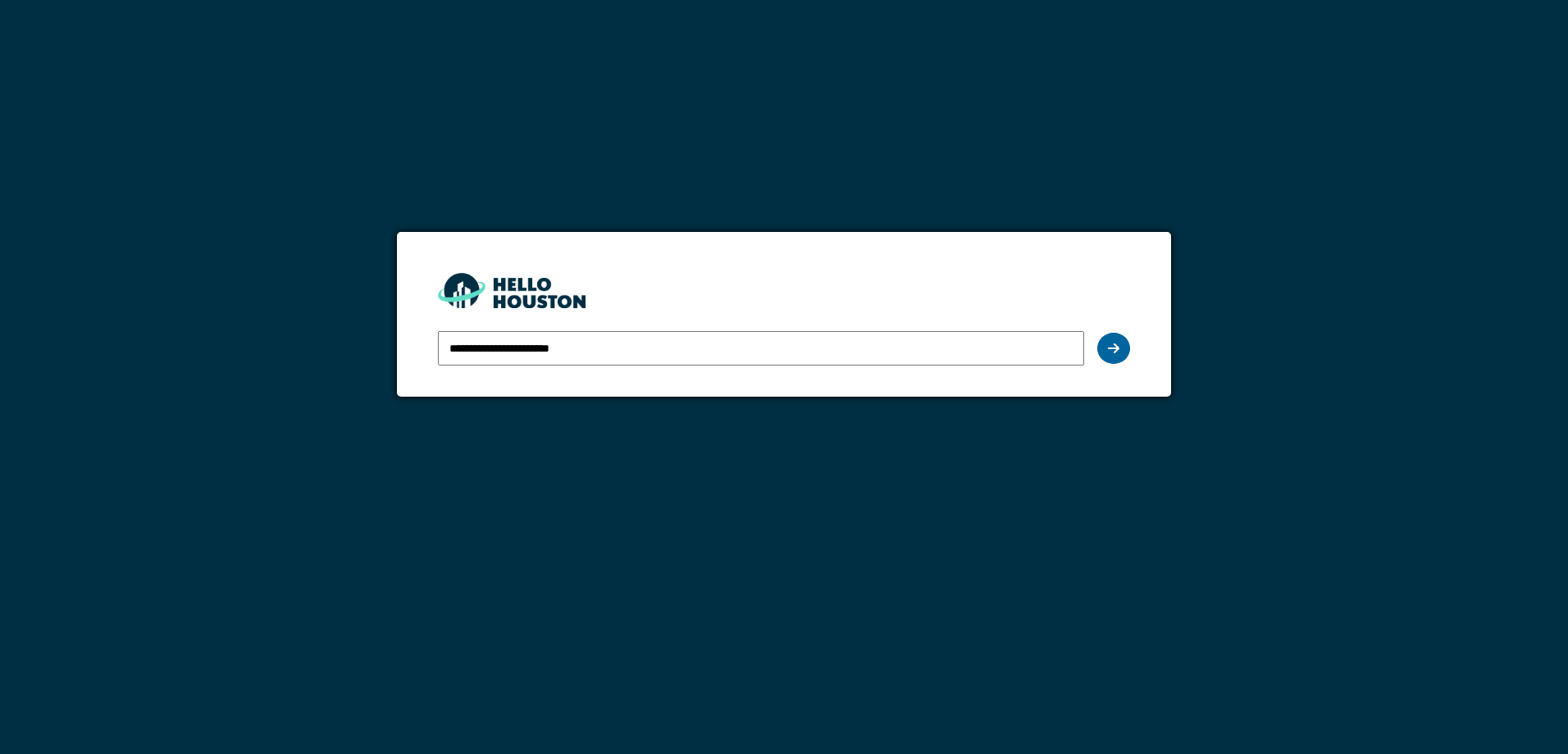 type on "**********" 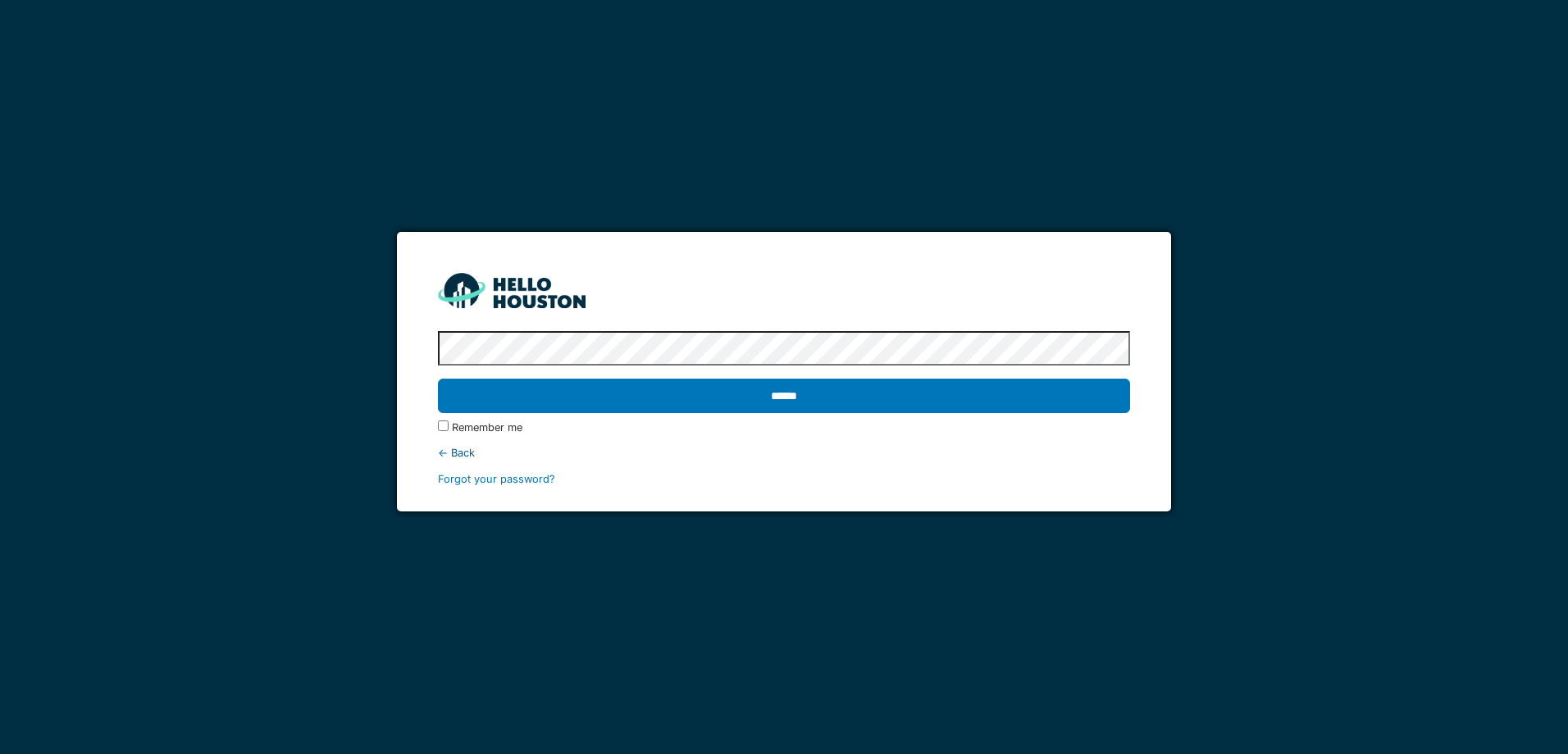 click on "******" at bounding box center [783, 396] 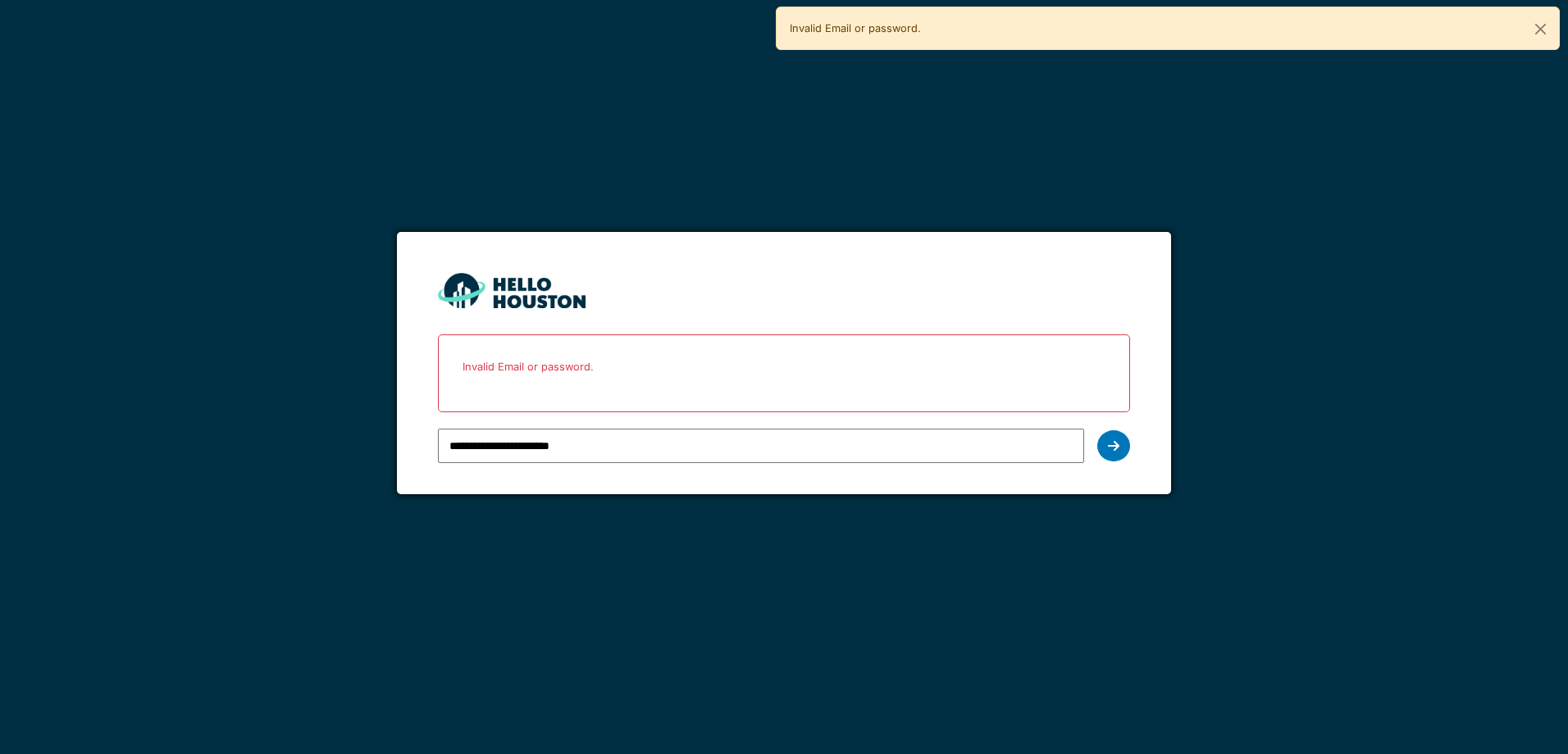 scroll, scrollTop: 0, scrollLeft: 0, axis: both 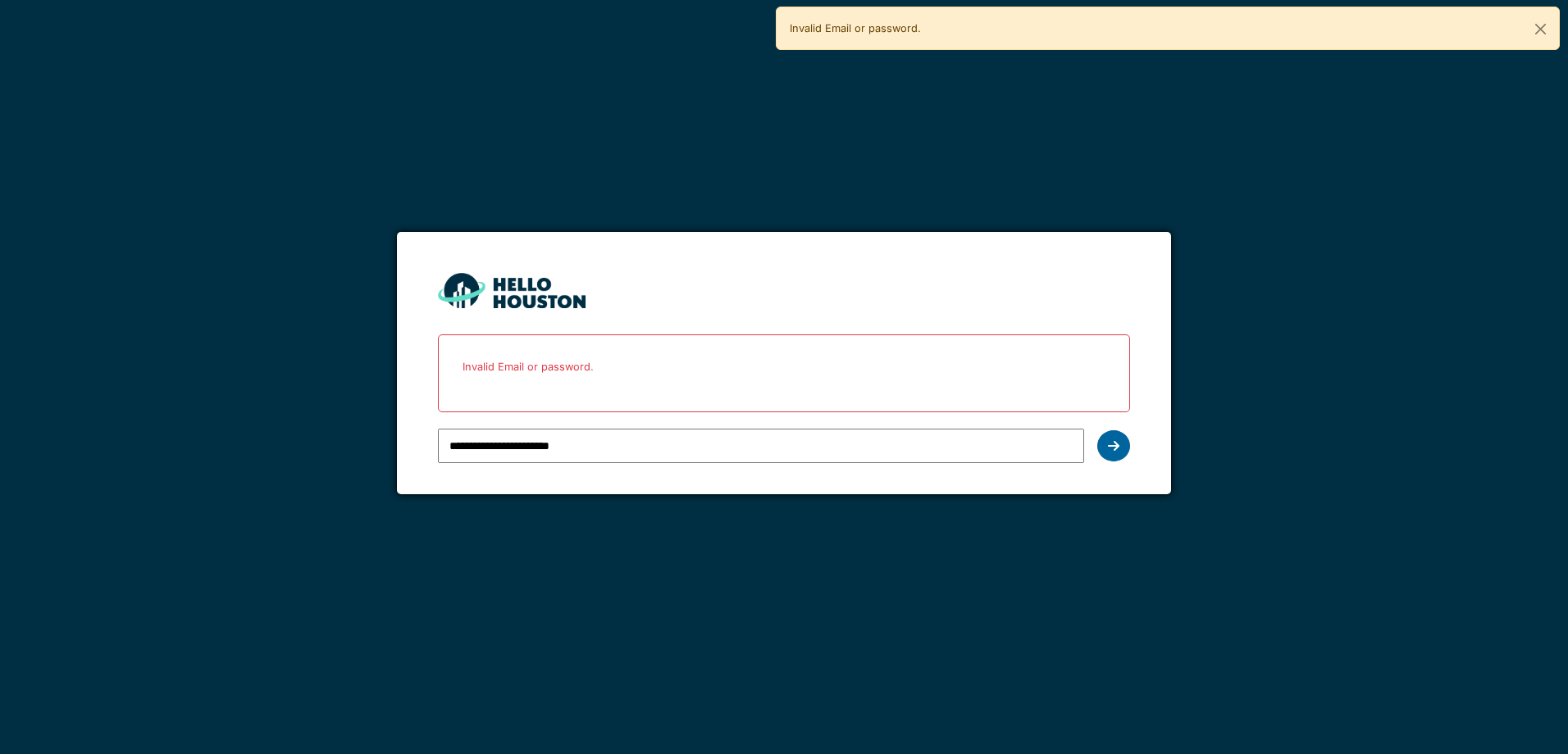 click at bounding box center (1114, 446) 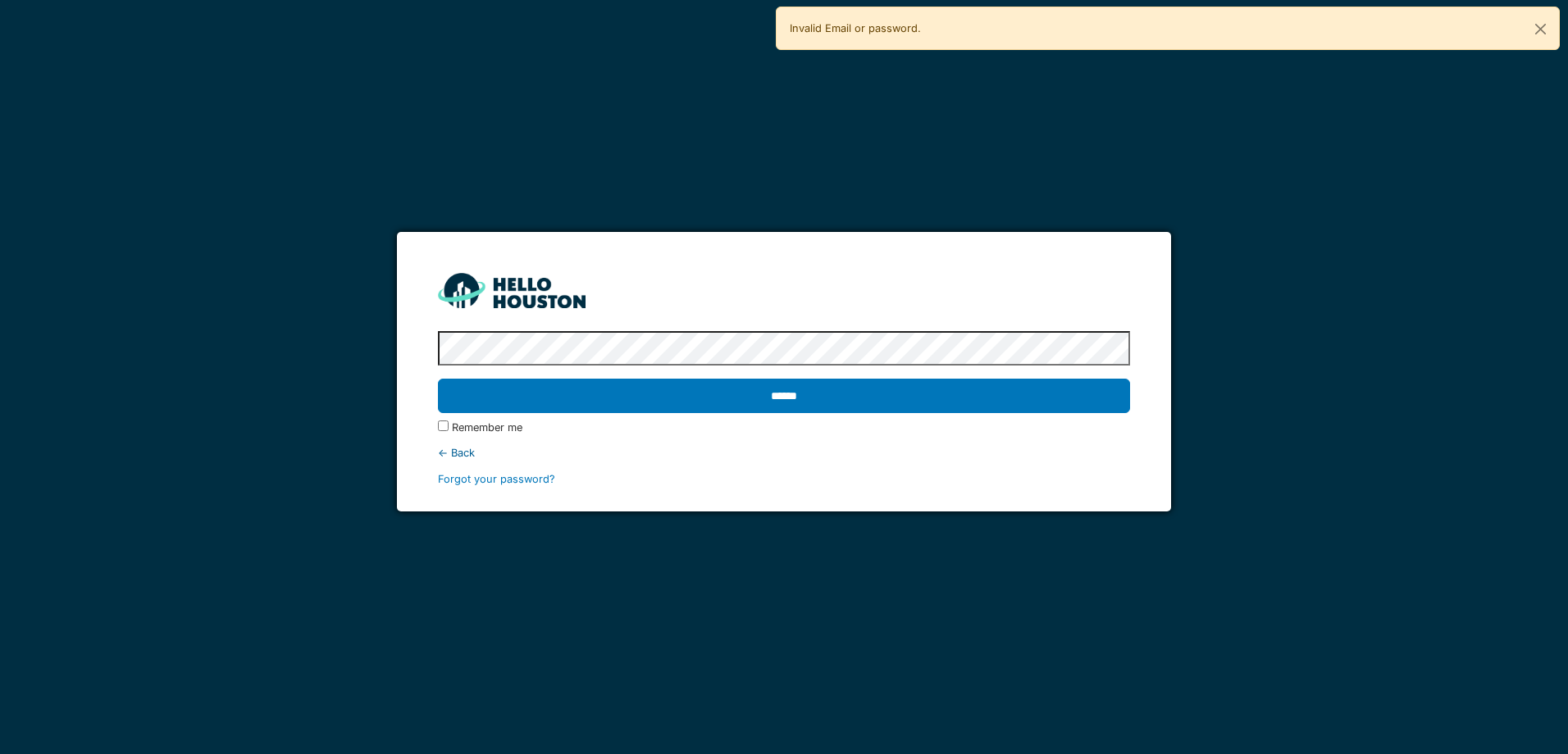 click on "******" at bounding box center (783, 396) 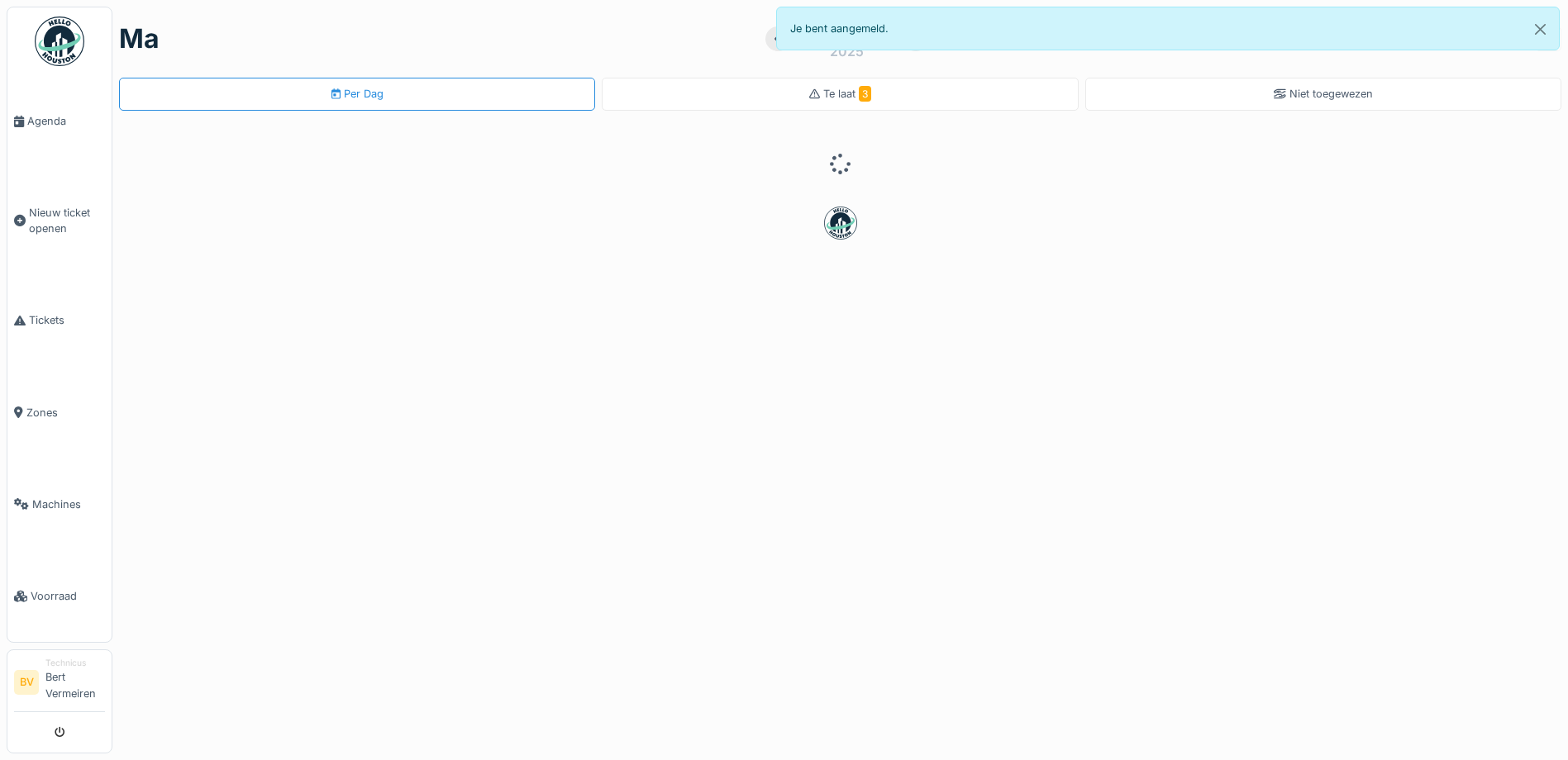 scroll, scrollTop: 0, scrollLeft: 0, axis: both 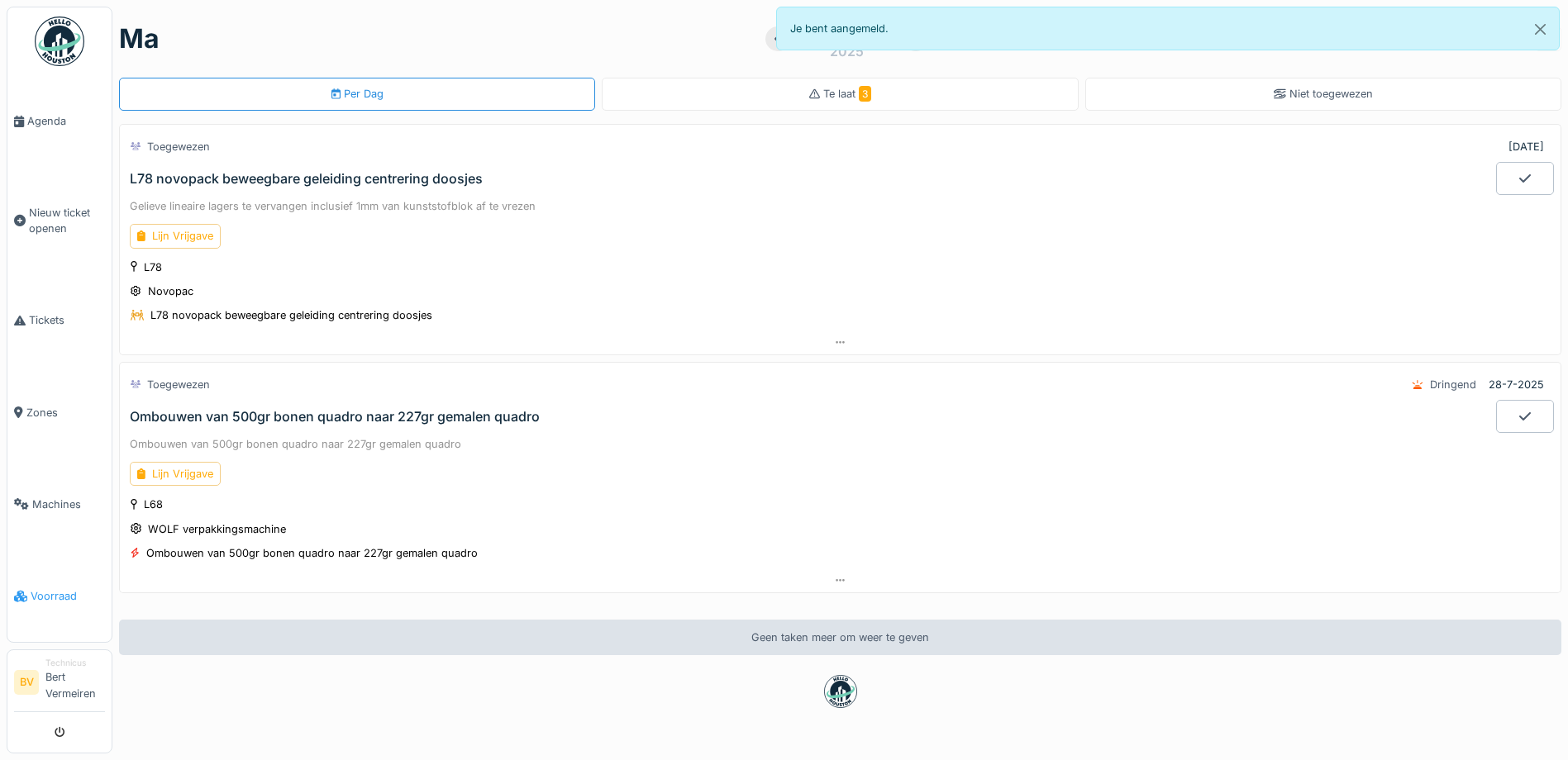 click on "Voorraad" at bounding box center (68, 596) 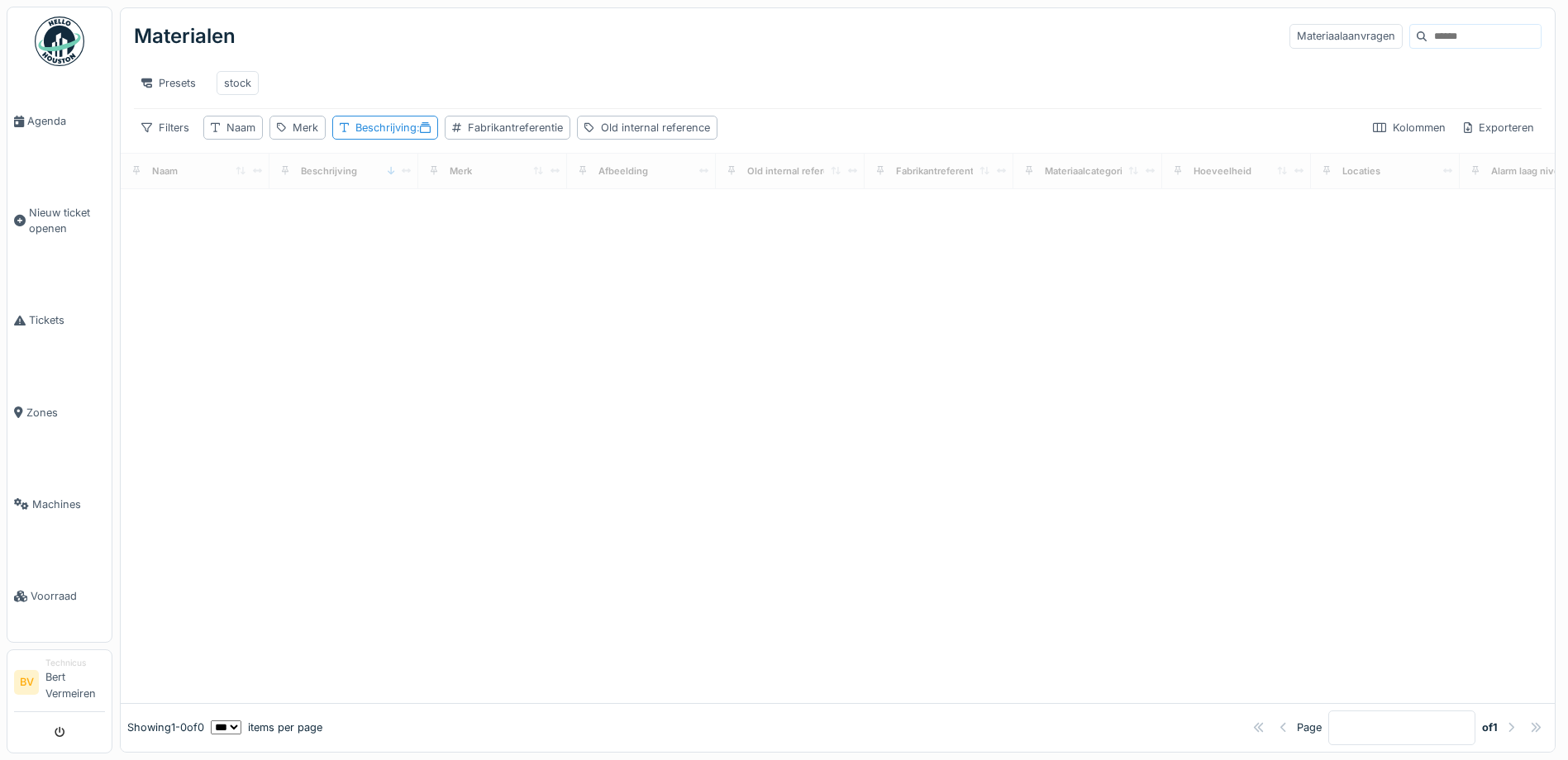 scroll, scrollTop: 0, scrollLeft: 0, axis: both 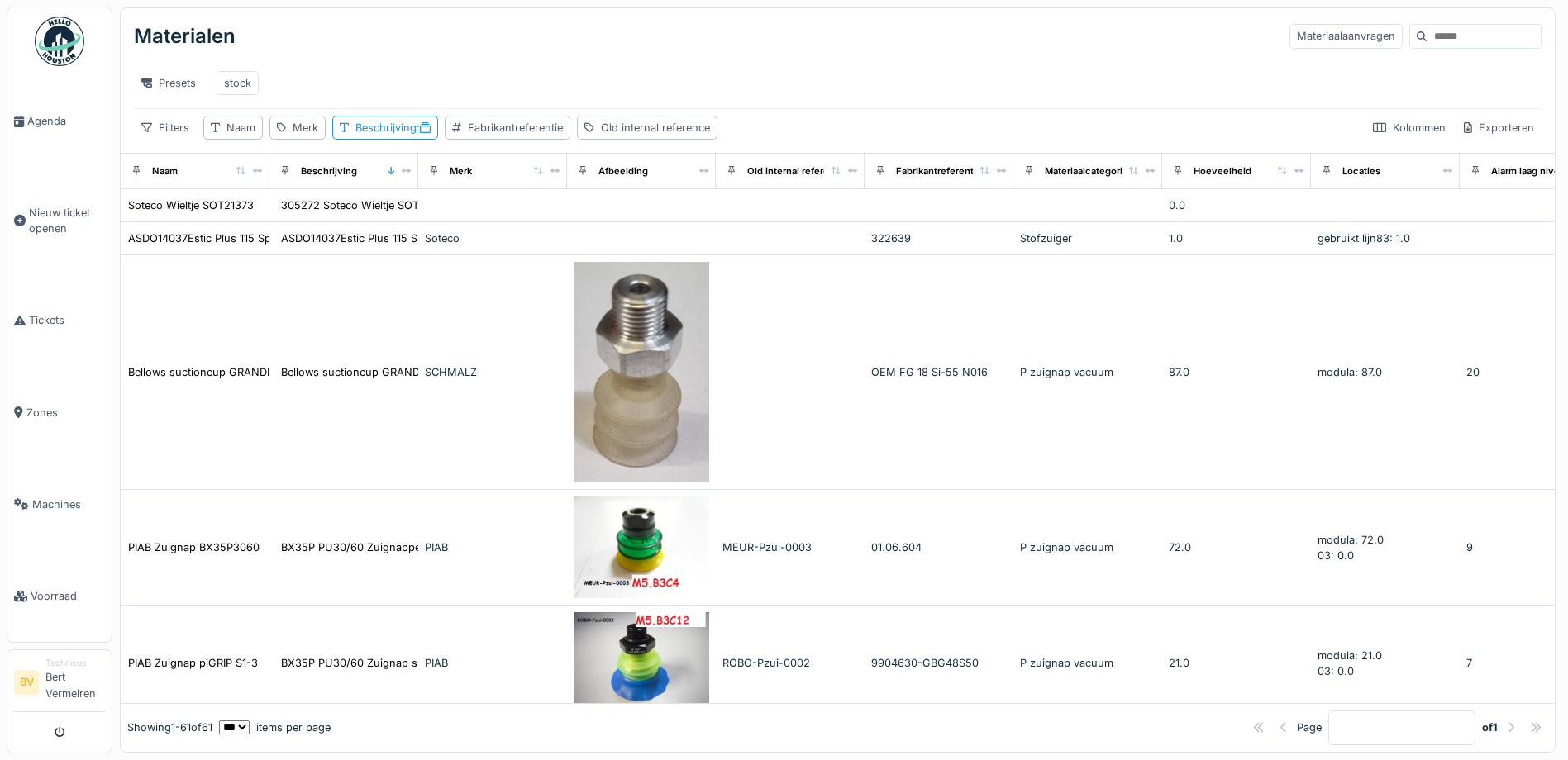 click at bounding box center (1484, 36) 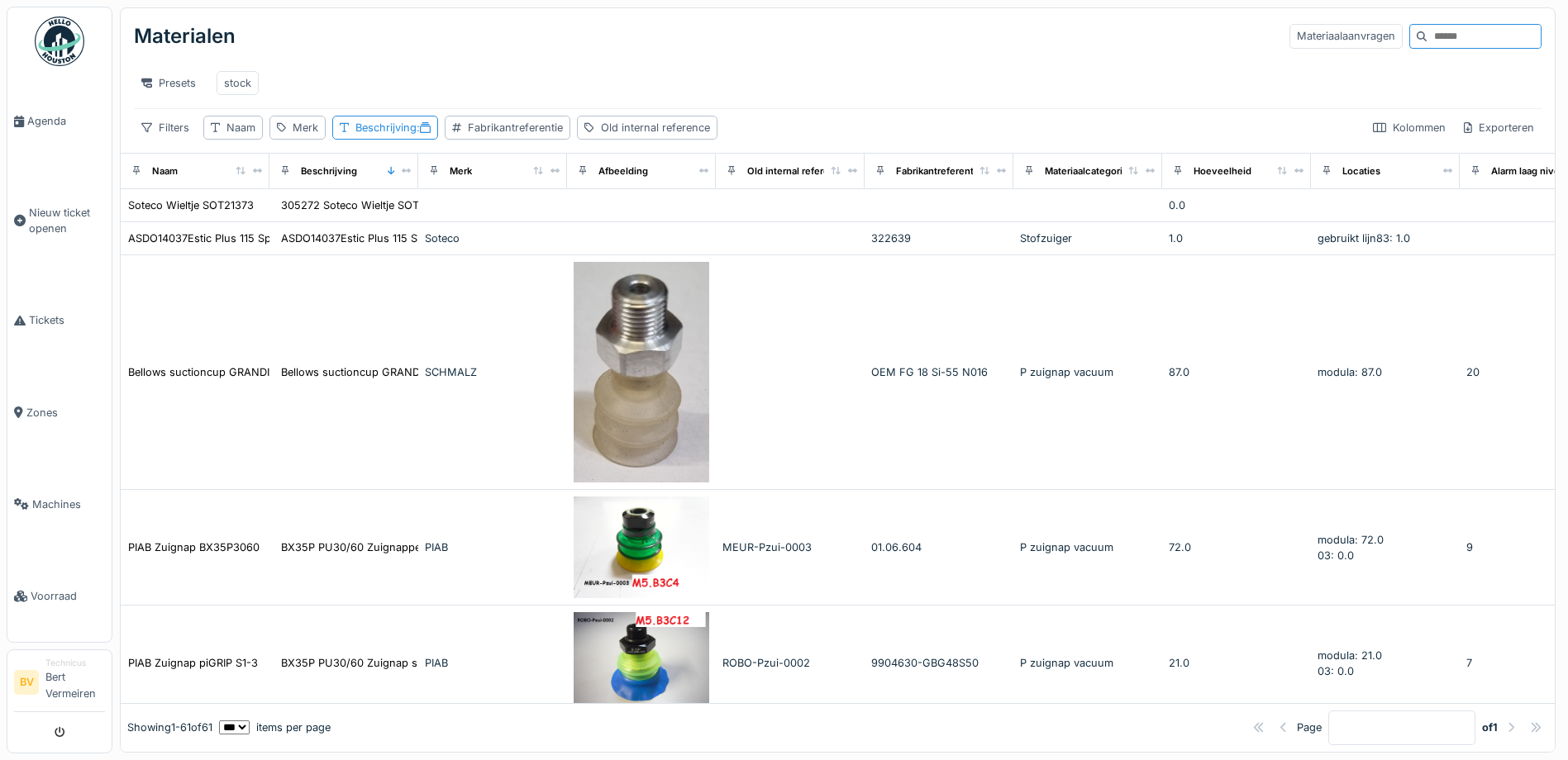 click at bounding box center [1484, 36] 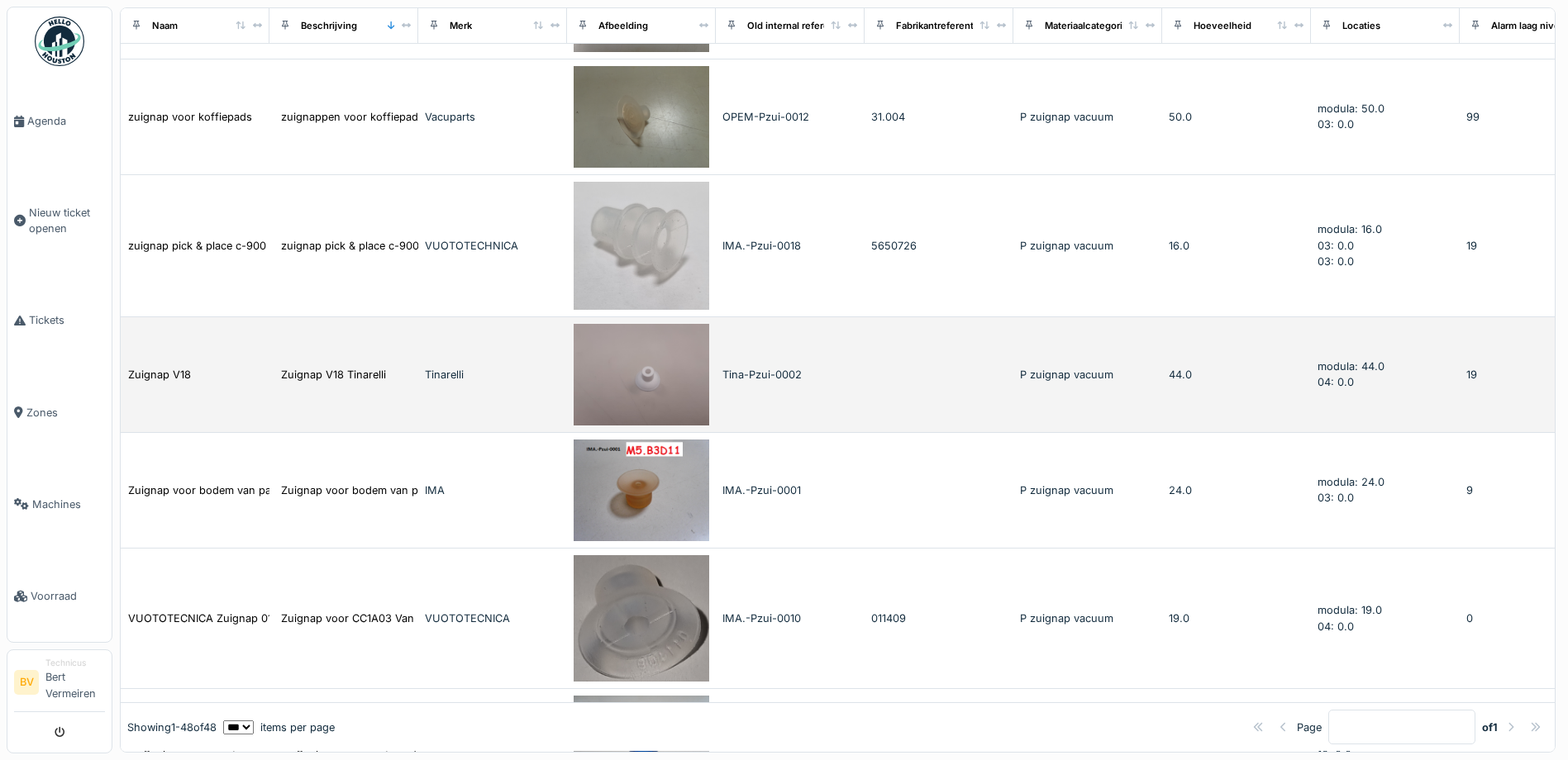 scroll, scrollTop: 4957, scrollLeft: 0, axis: vertical 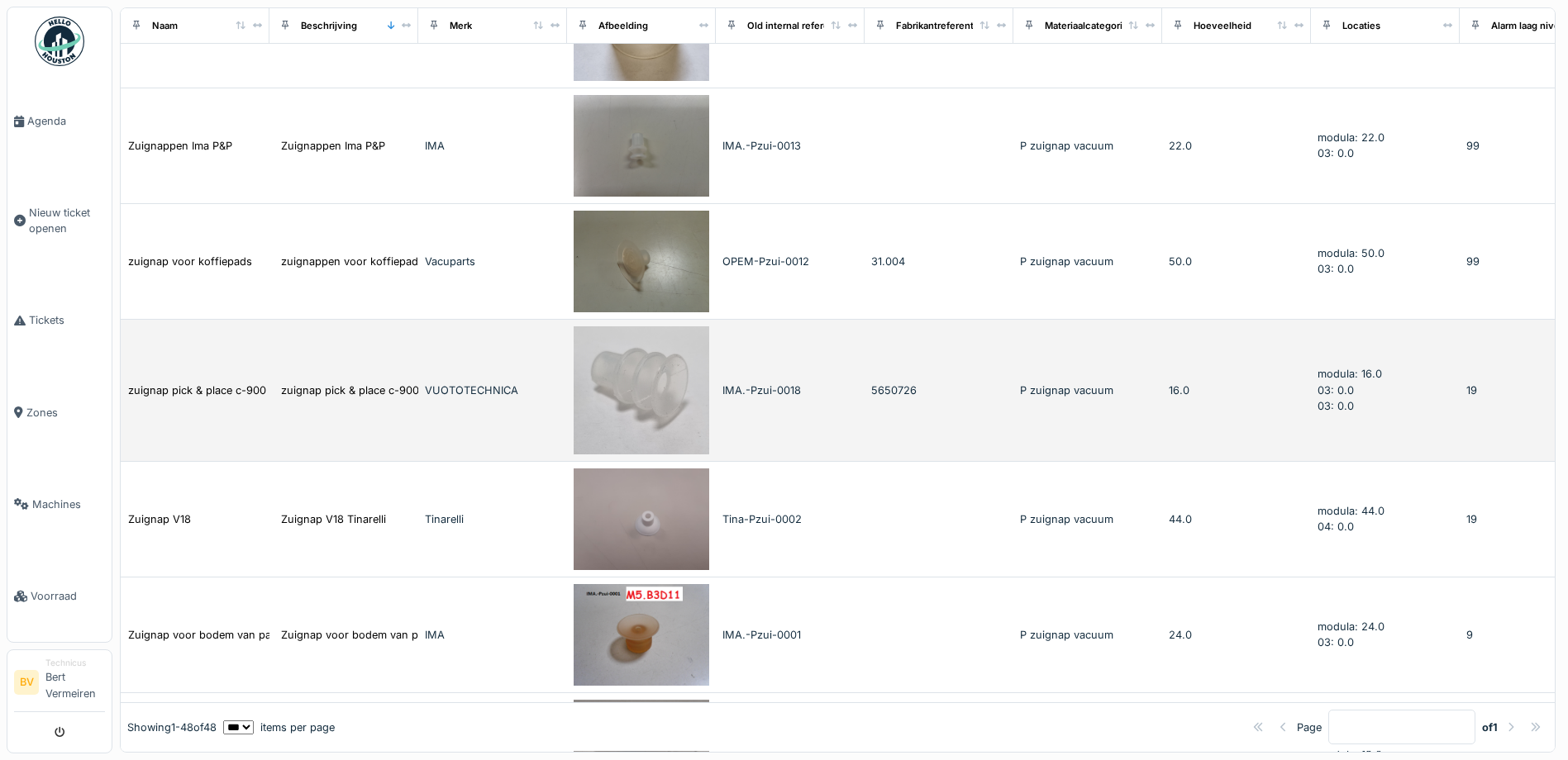 type on "***" 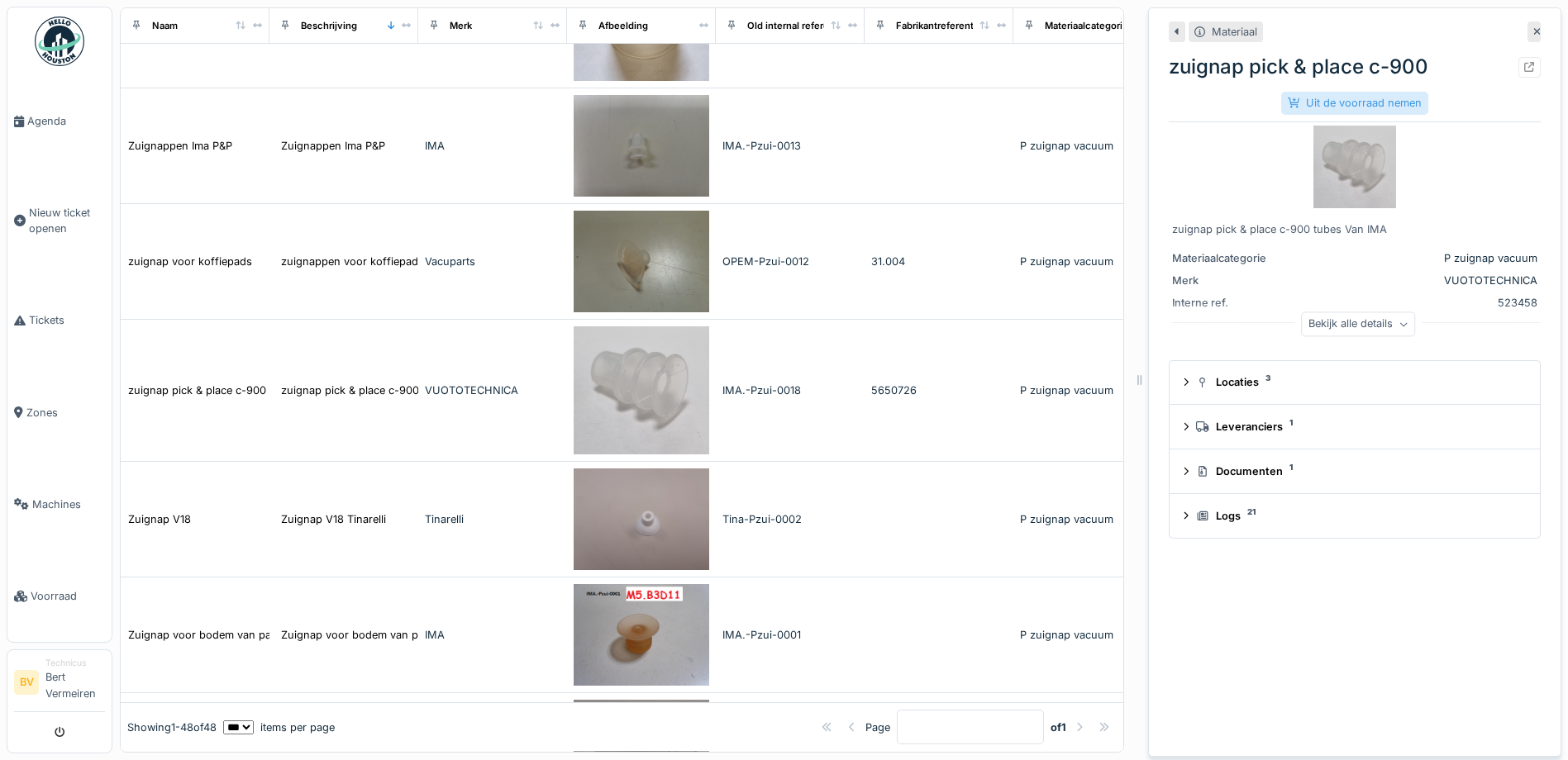click on "Uit de voorraad nemen" at bounding box center [1355, 102] 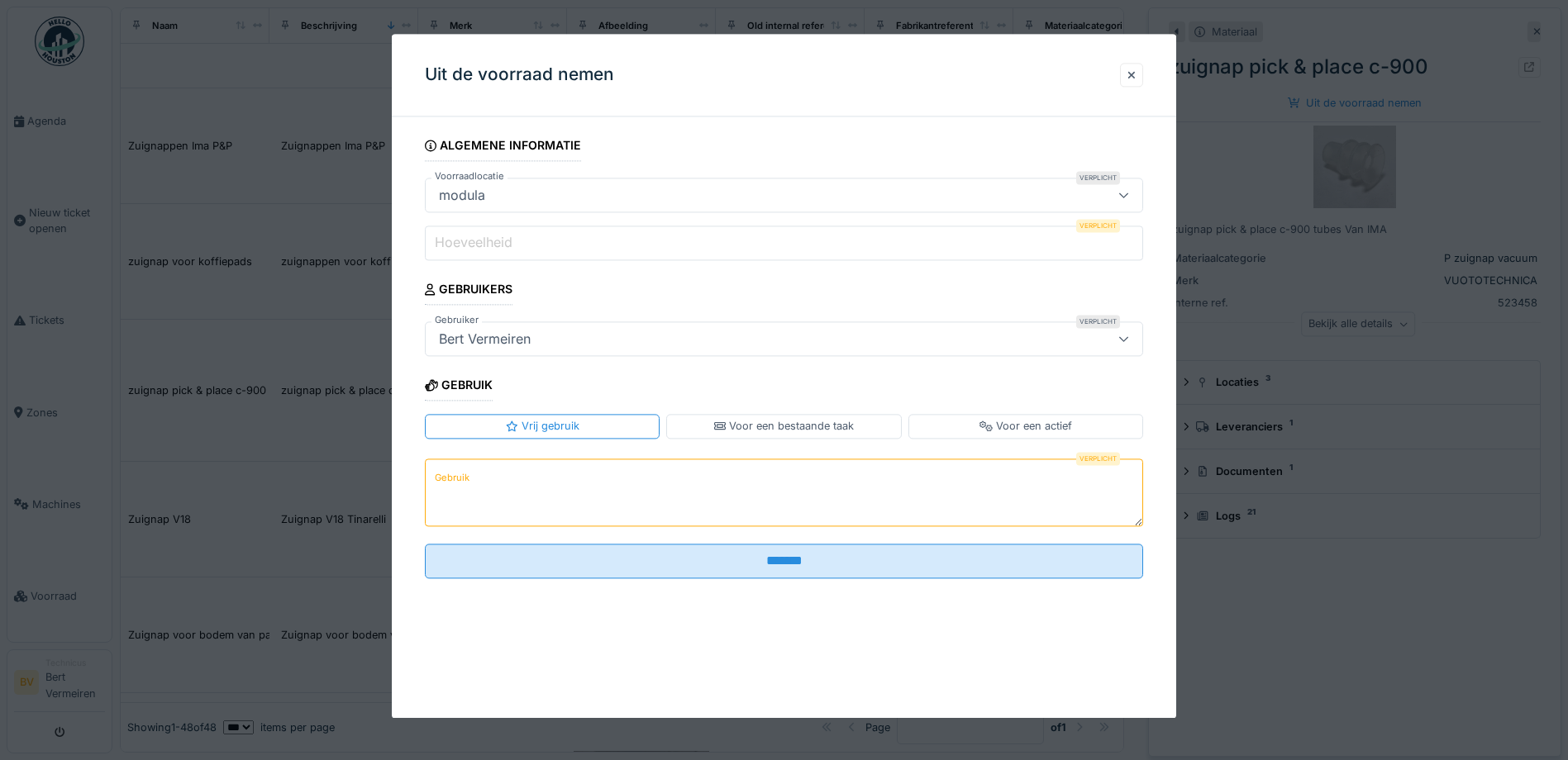 click on "Hoeveelheid" at bounding box center [784, 244] 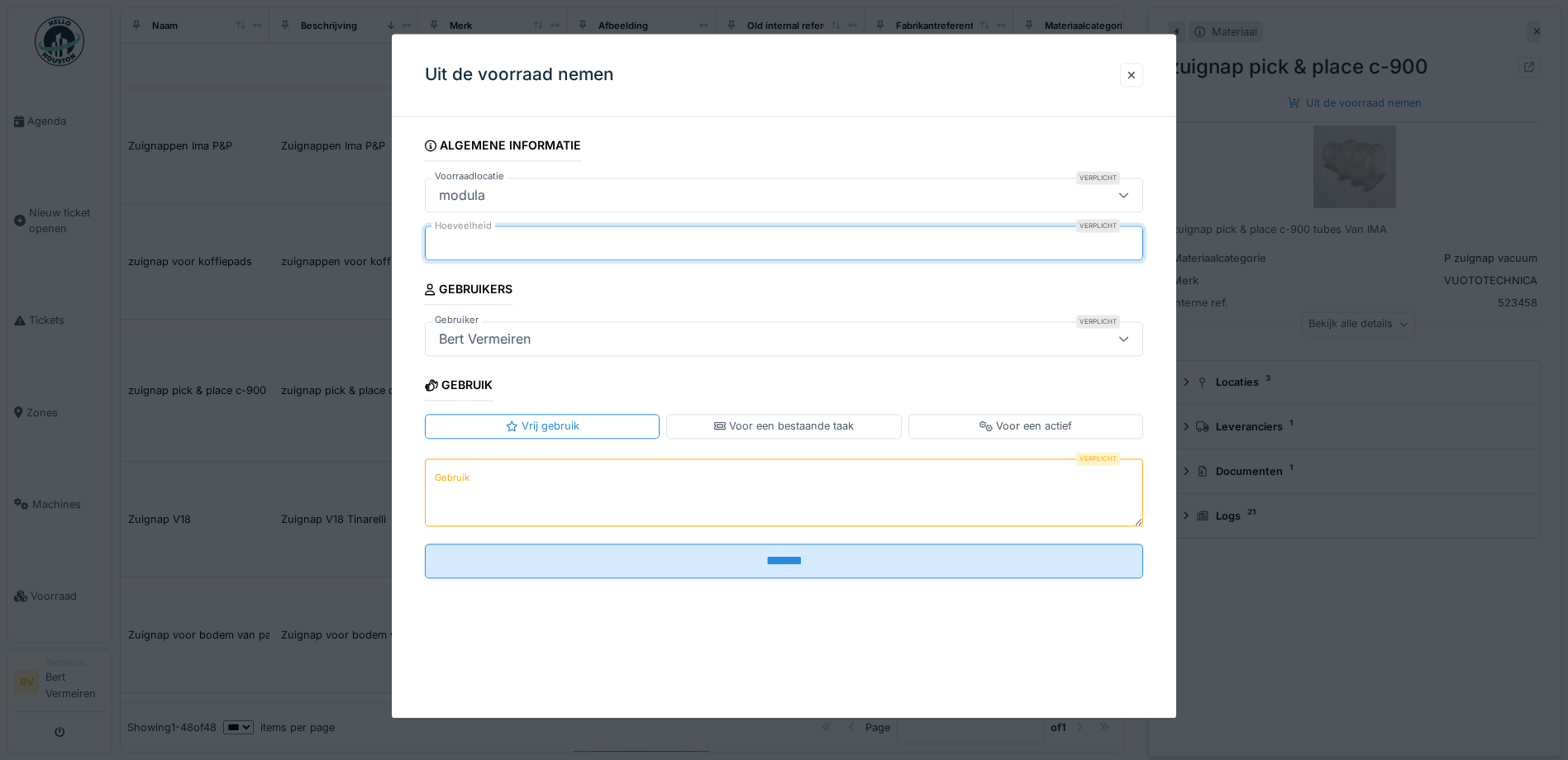 click on "****" at bounding box center [784, 244] 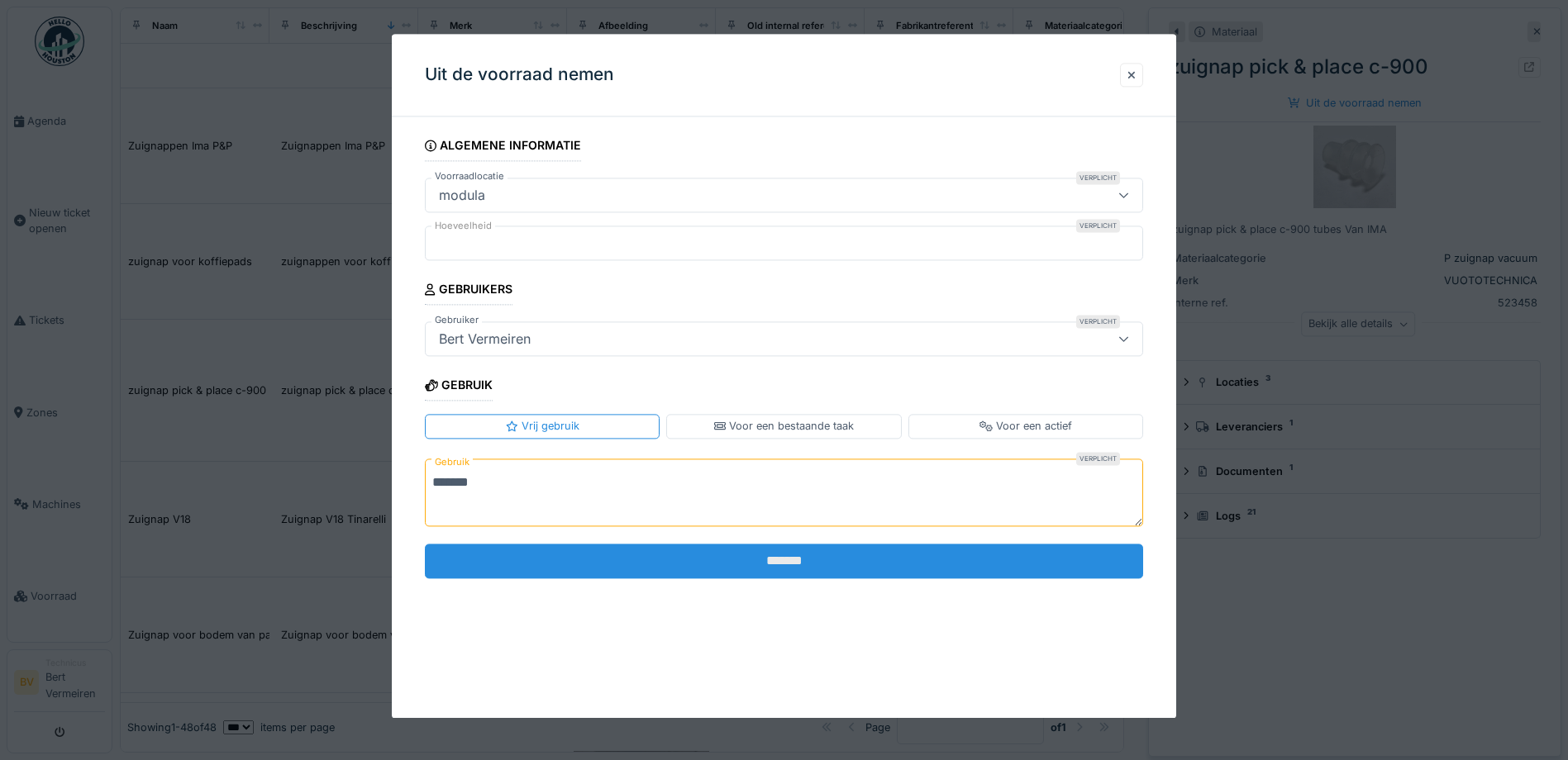 type on "*******" 